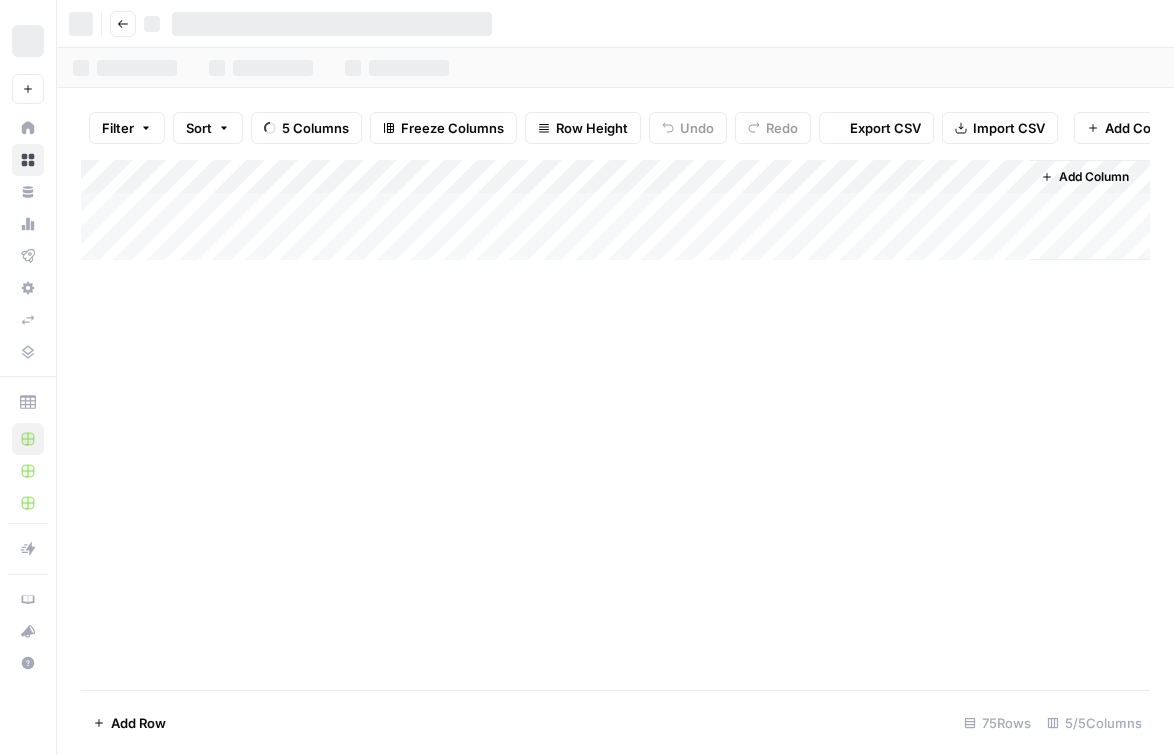 scroll, scrollTop: 0, scrollLeft: 0, axis: both 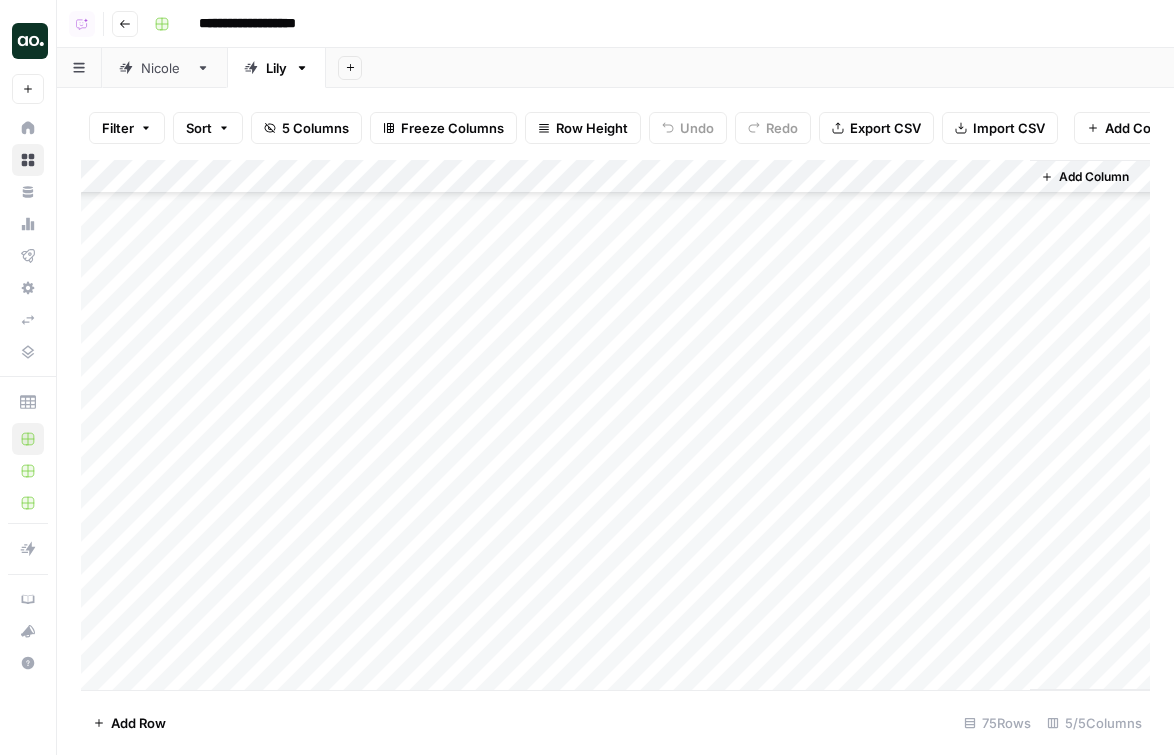 click on "Add Column" at bounding box center [615, 425] 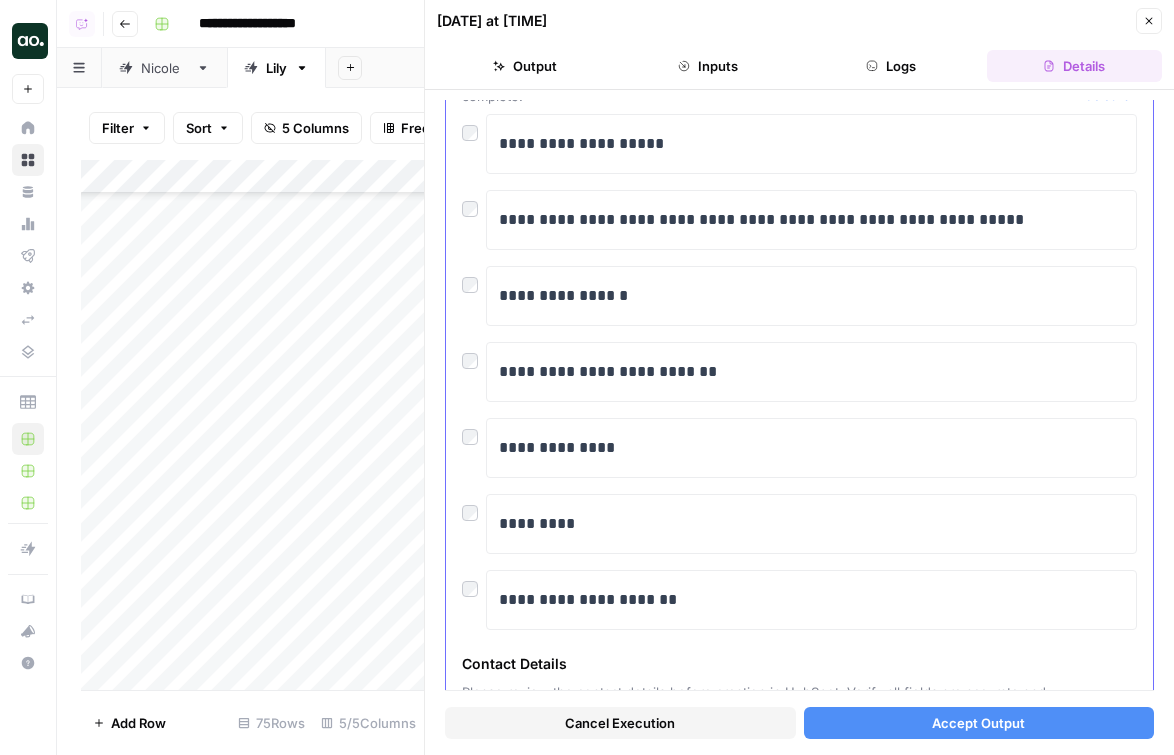 scroll, scrollTop: 162, scrollLeft: 0, axis: vertical 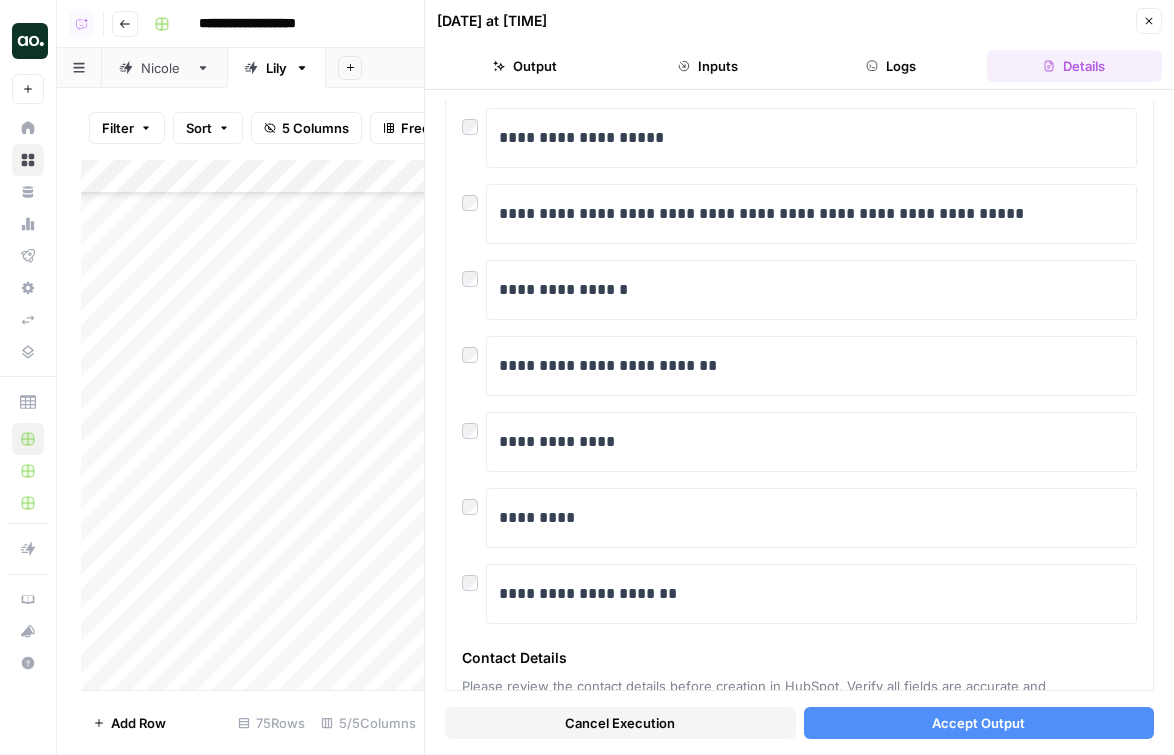 click on "Accept Output" at bounding box center [978, 723] 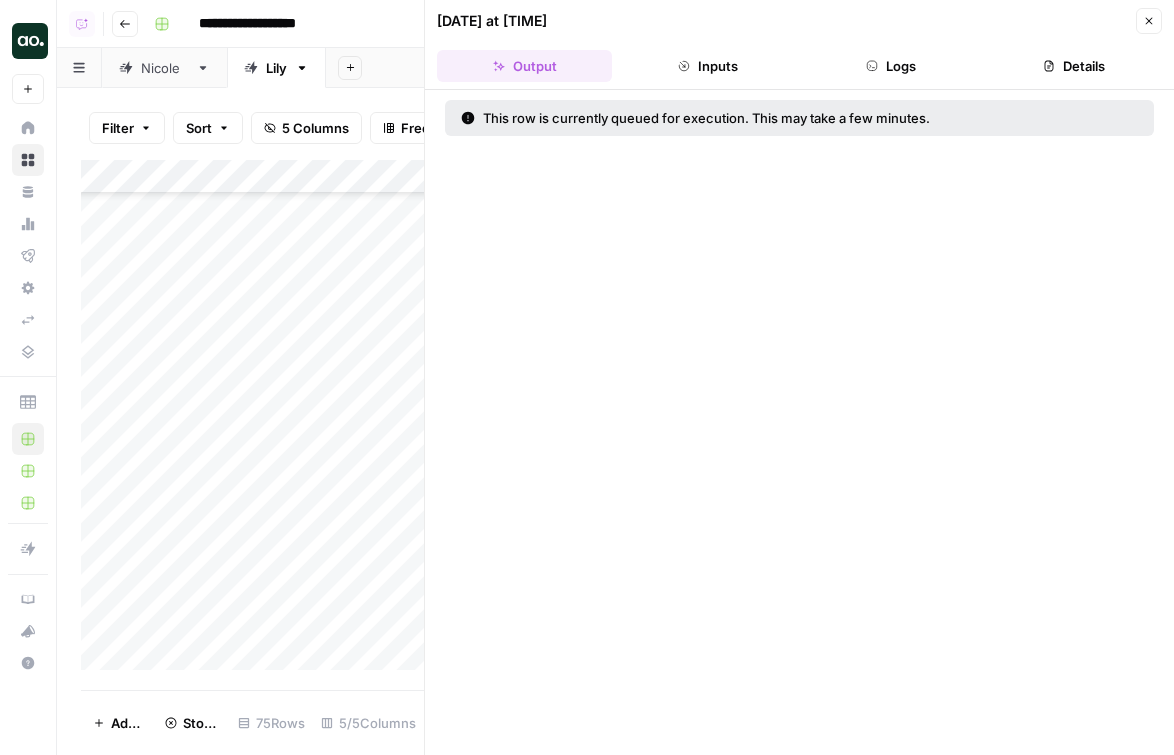 click 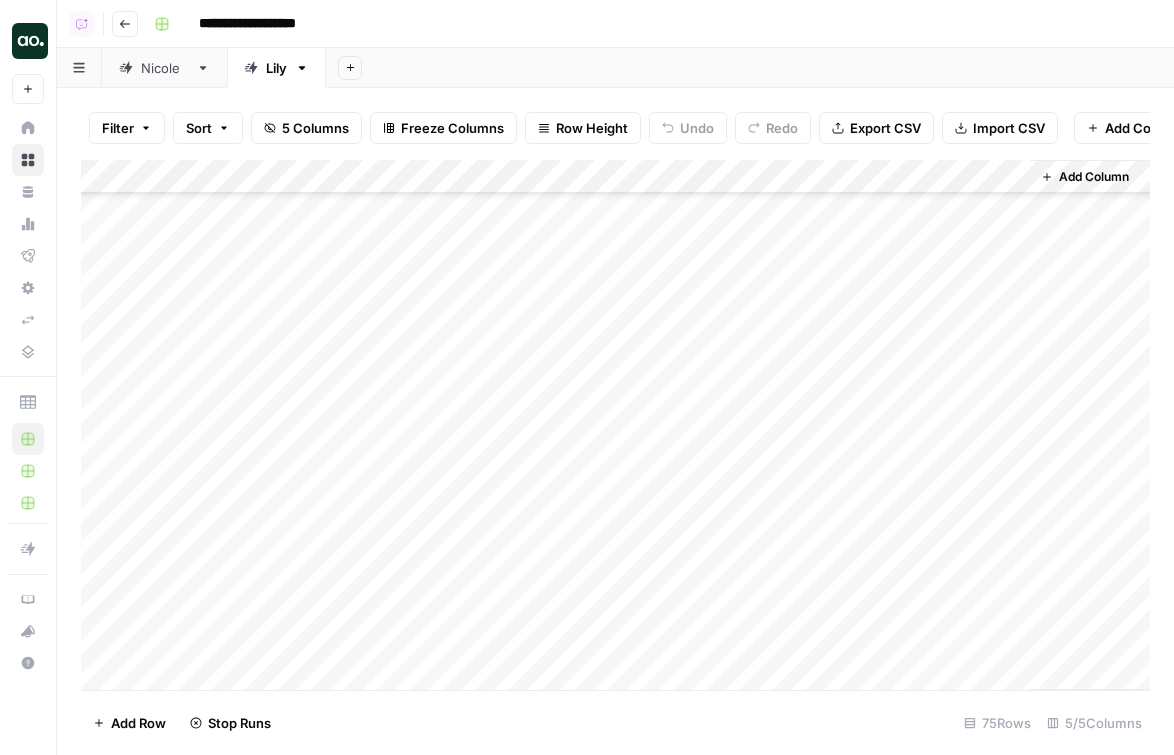 click on "Add Column" at bounding box center [615, 425] 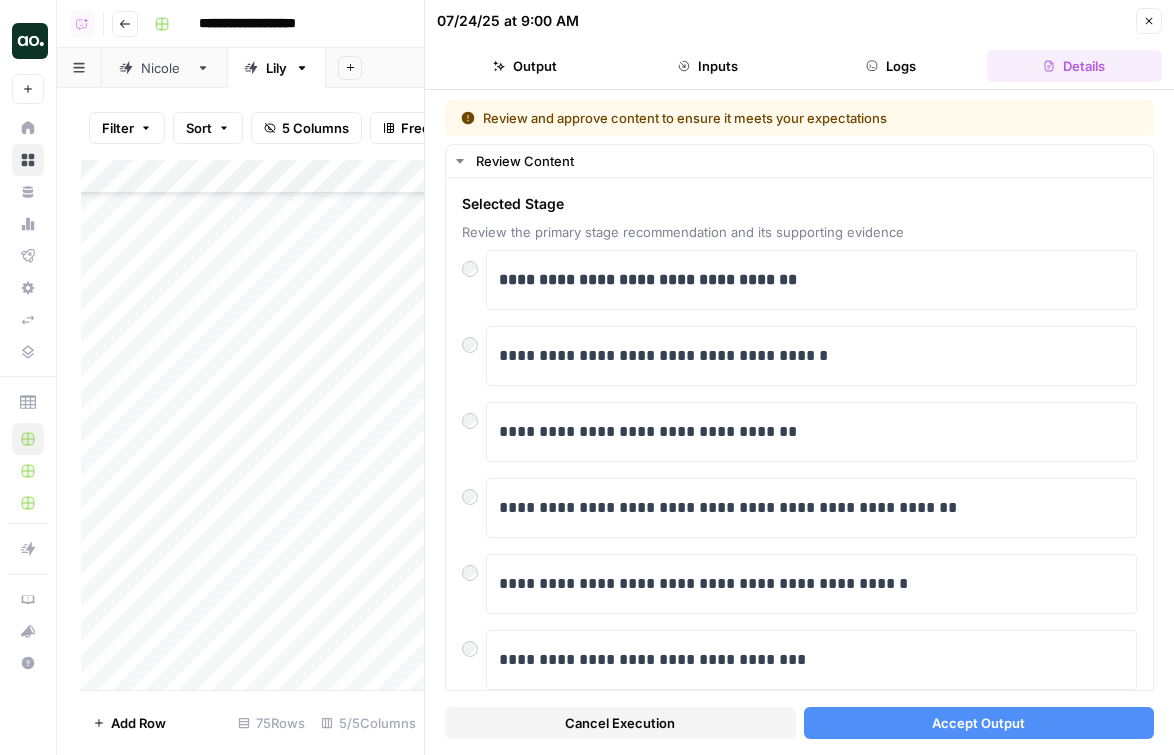 click on "Accept Output" at bounding box center (978, 723) 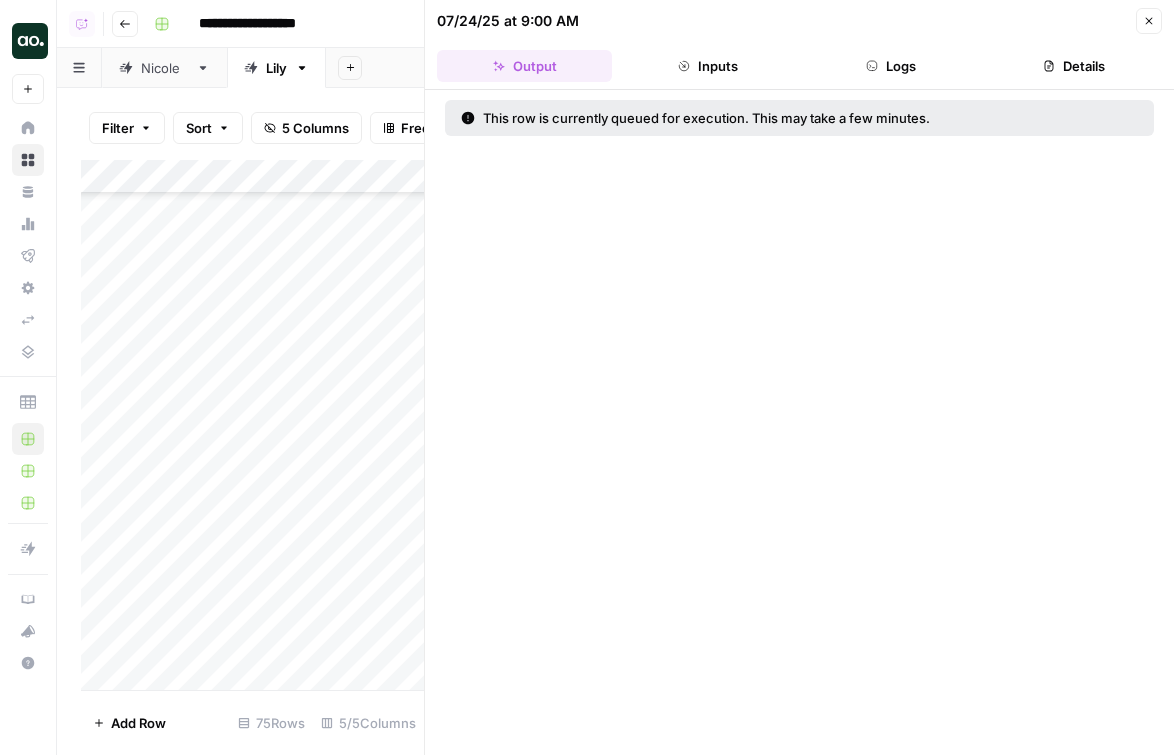 click 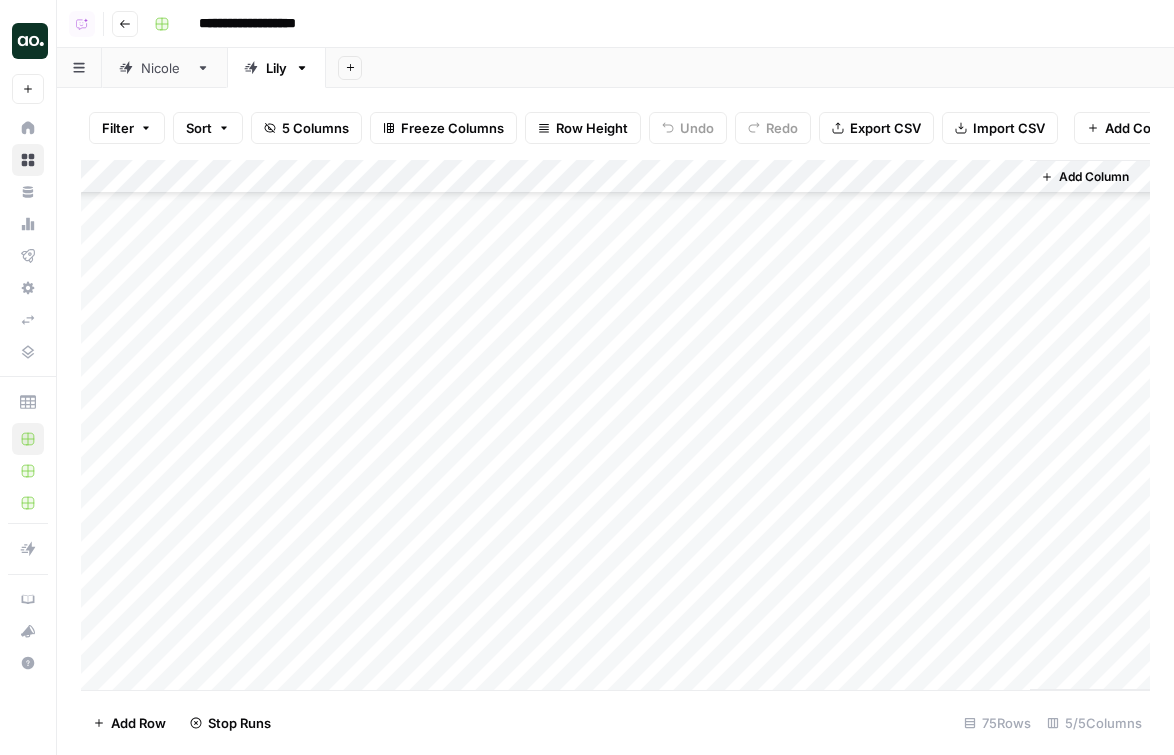 click on "Add Column" at bounding box center (615, 425) 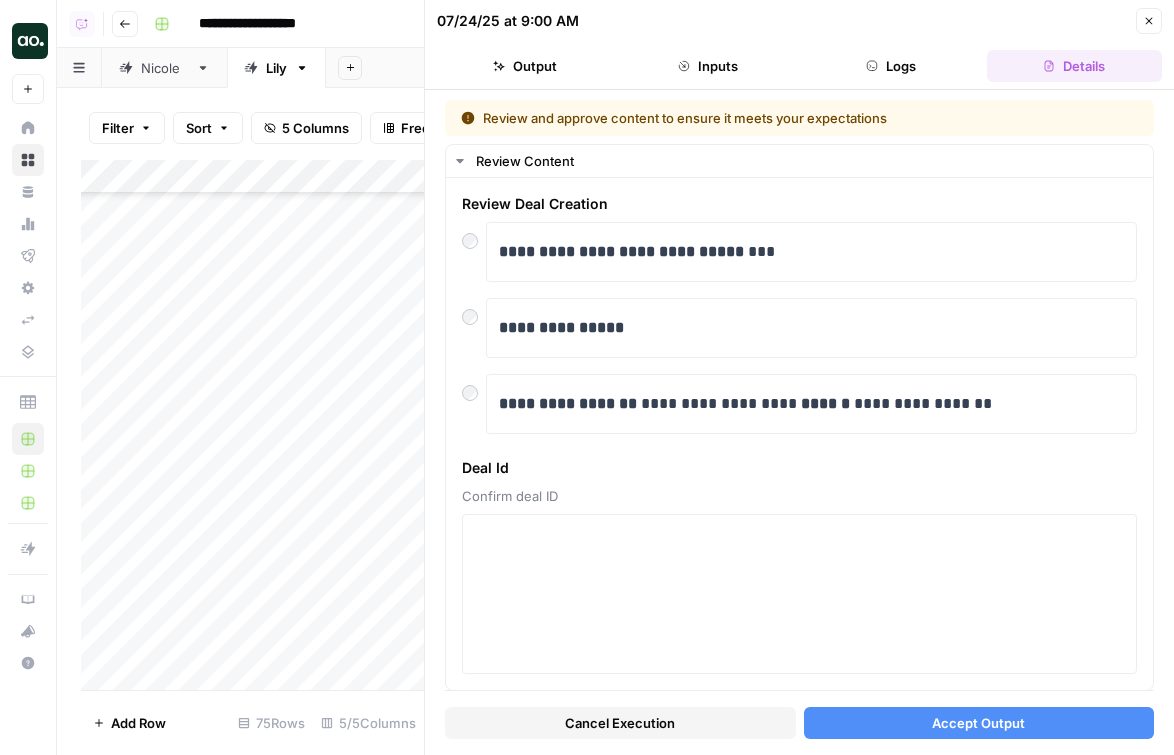 click at bounding box center (751, 382) 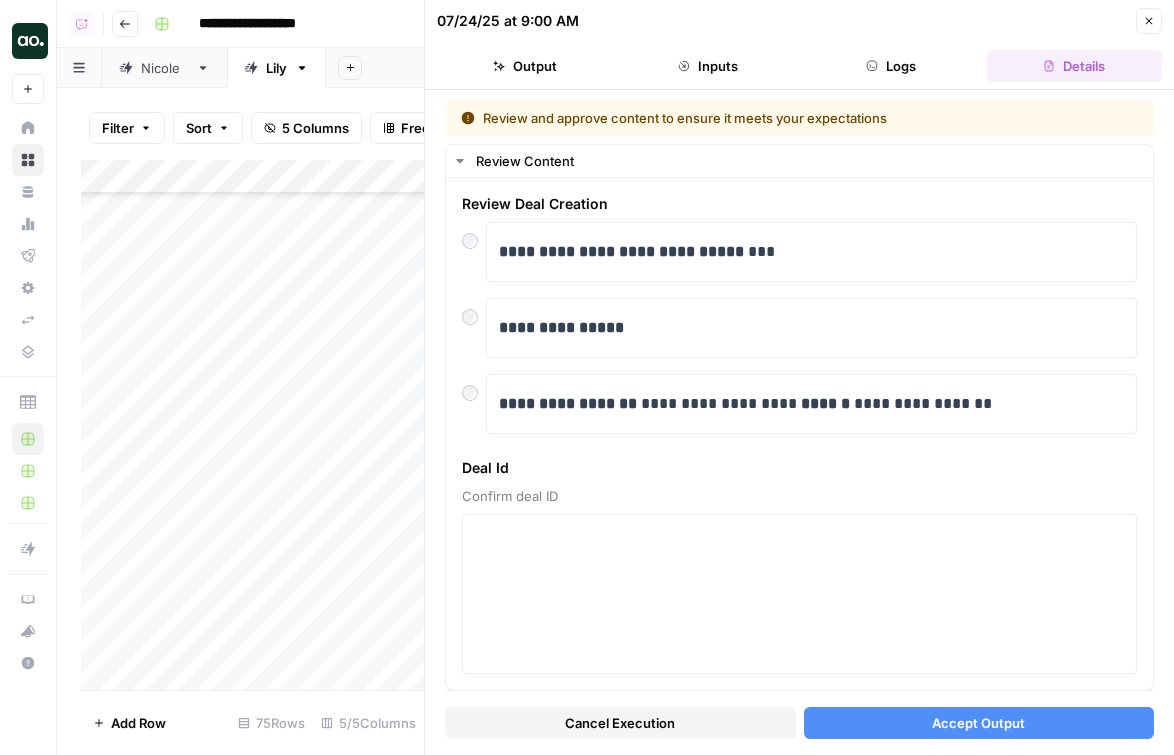 click on "**********" at bounding box center (799, 422) 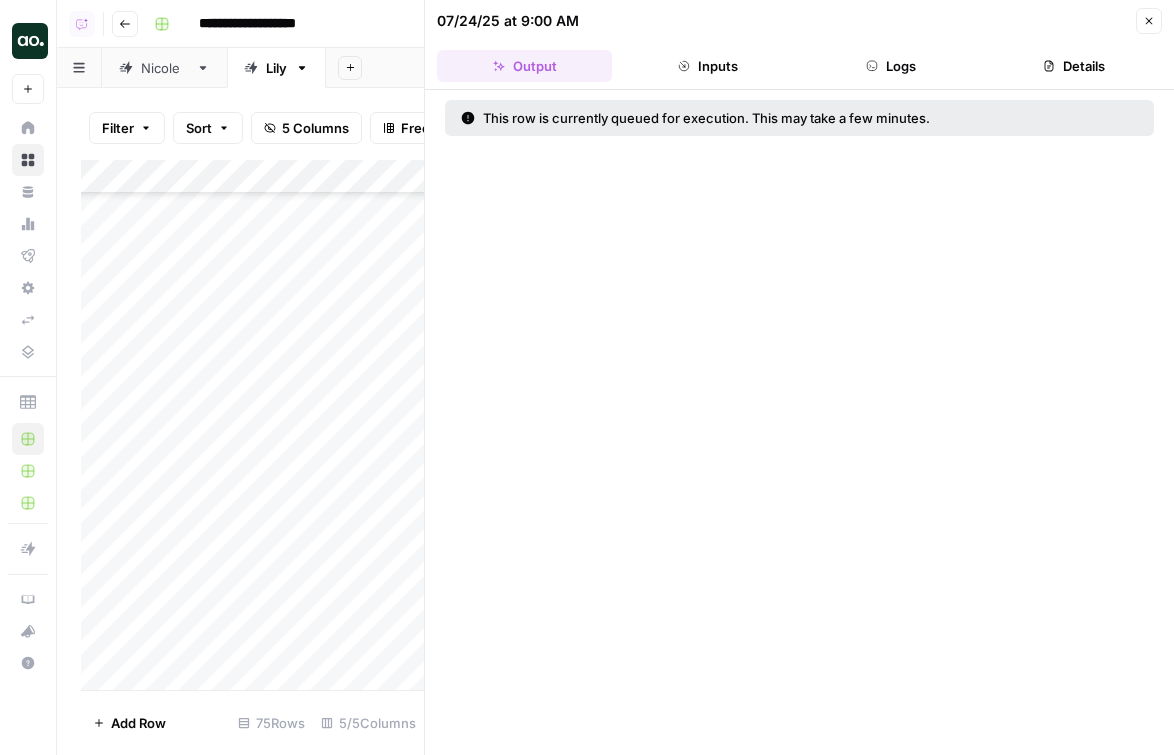 click on "Close" at bounding box center [1149, 21] 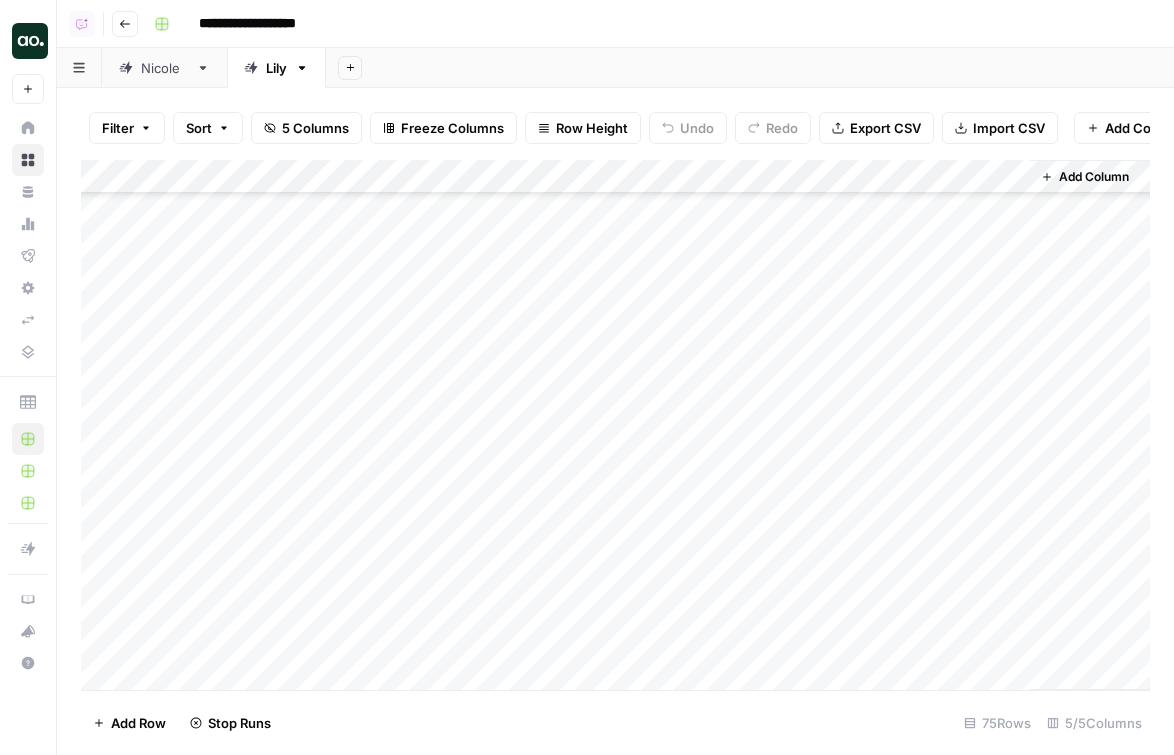 click on "Add Column" at bounding box center (615, 425) 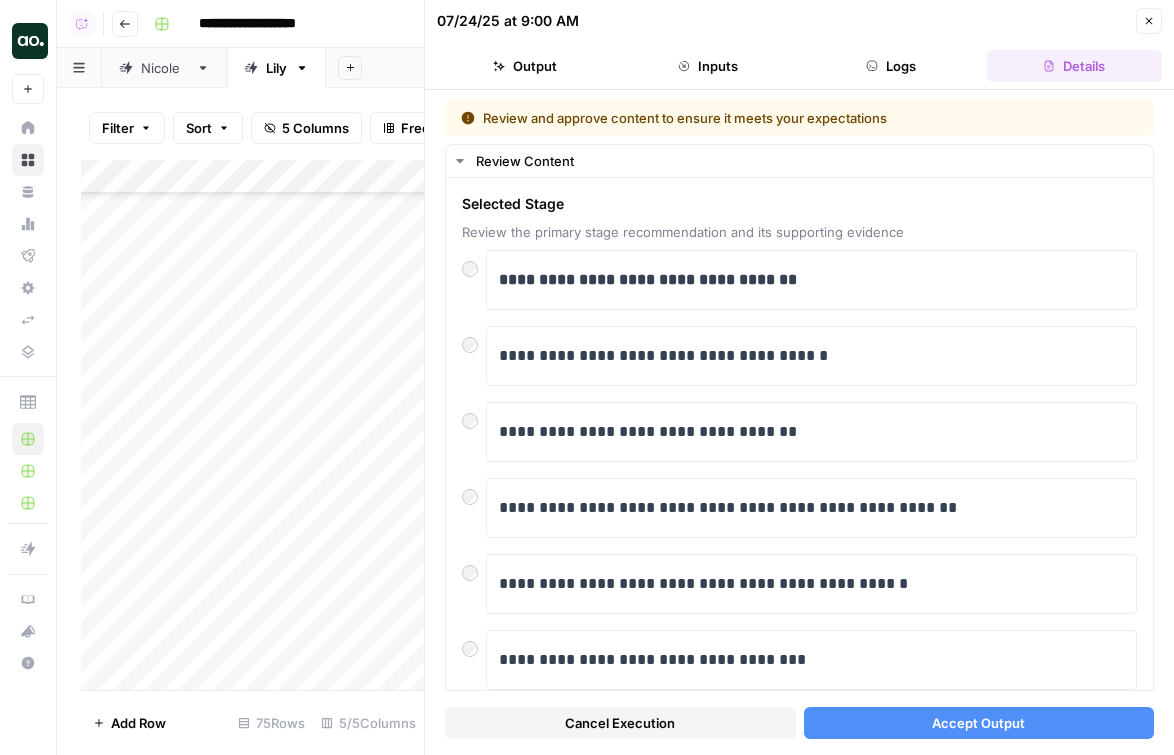 click on "Cancel Execution Accept Output" at bounding box center (799, 718) 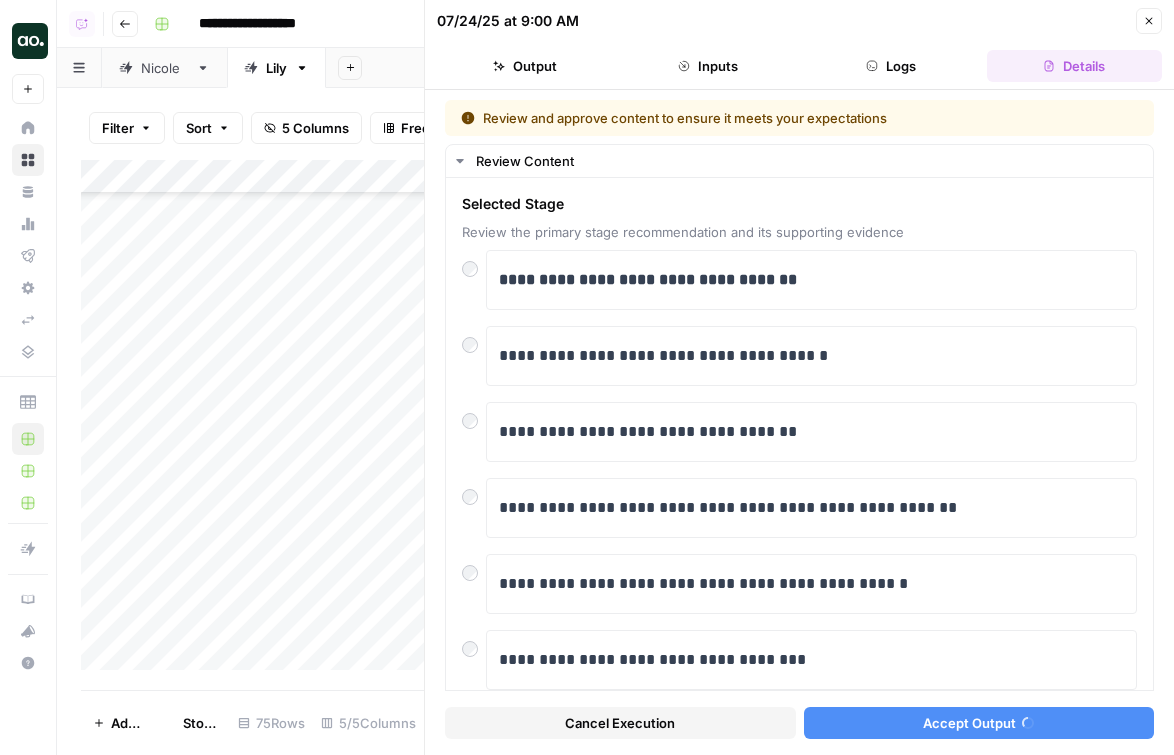 click 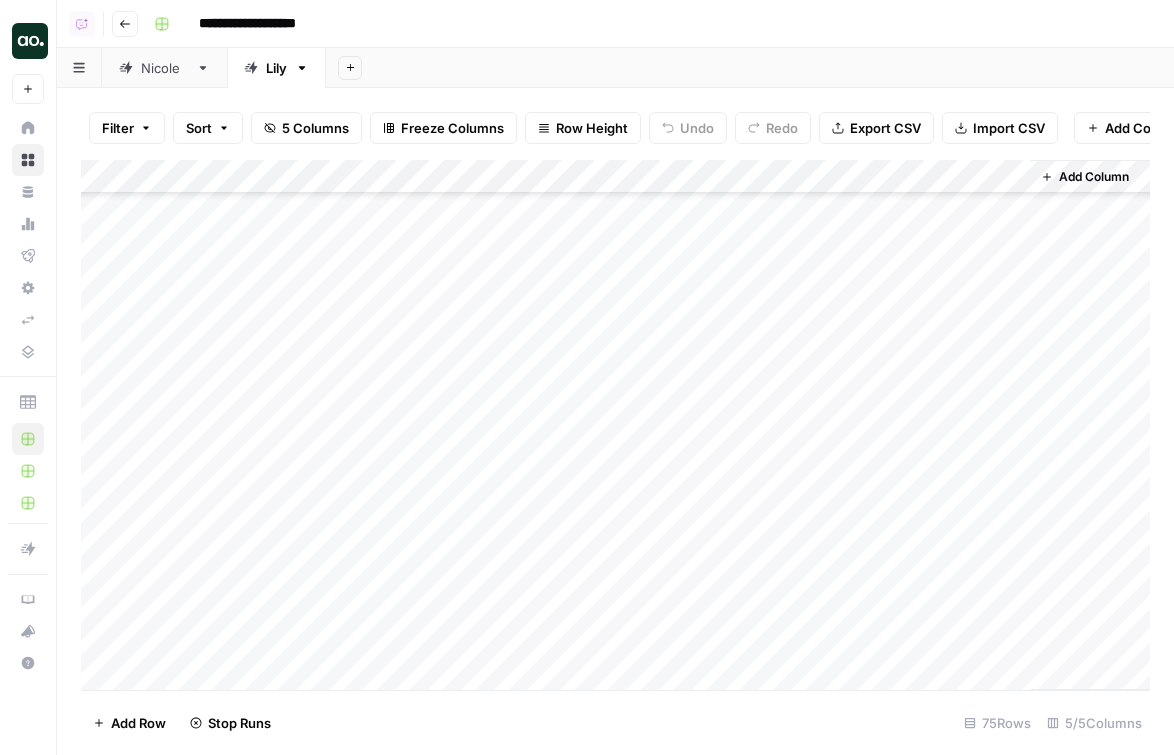 click on "Add Column" at bounding box center [615, 425] 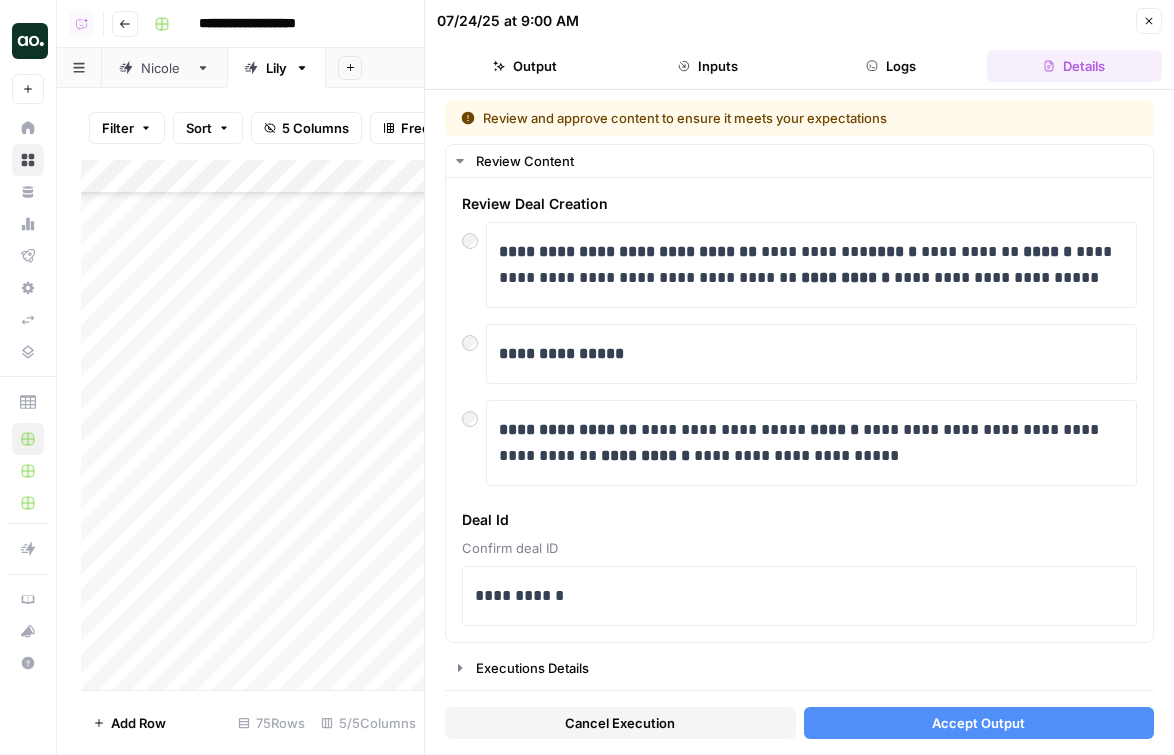 click on "Close" at bounding box center (1149, 21) 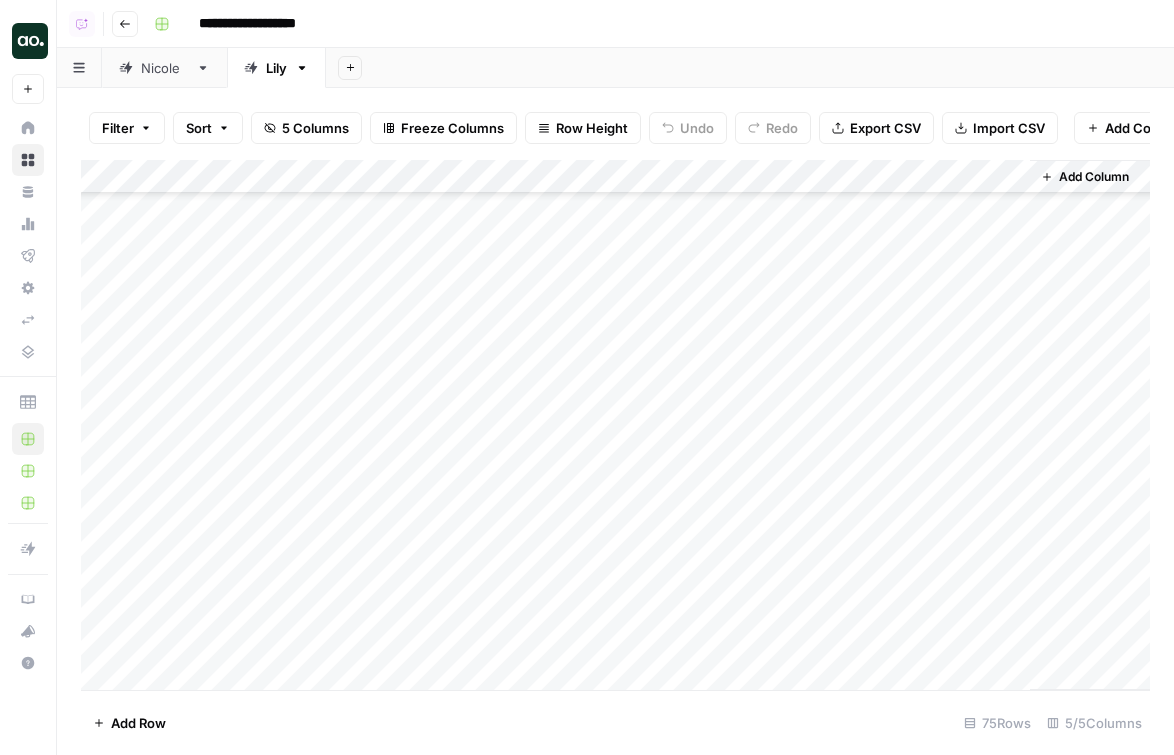 click on "Add Column" at bounding box center (615, 425) 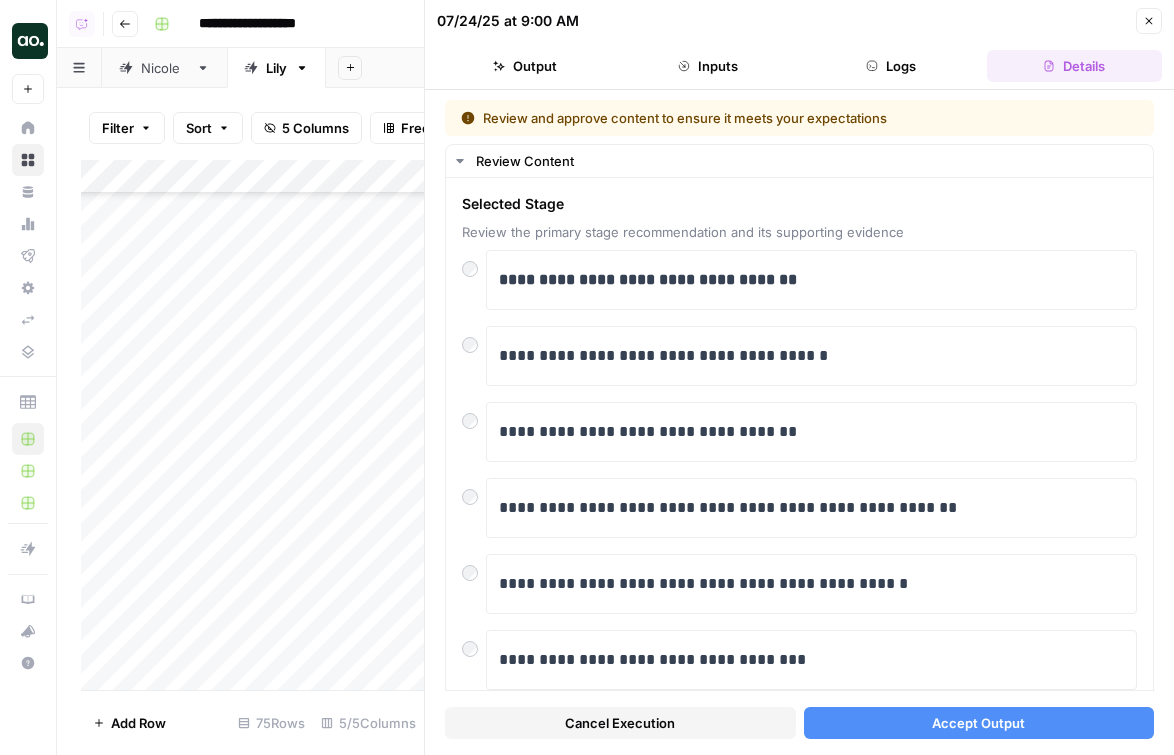 click on "Accept Output" at bounding box center (978, 723) 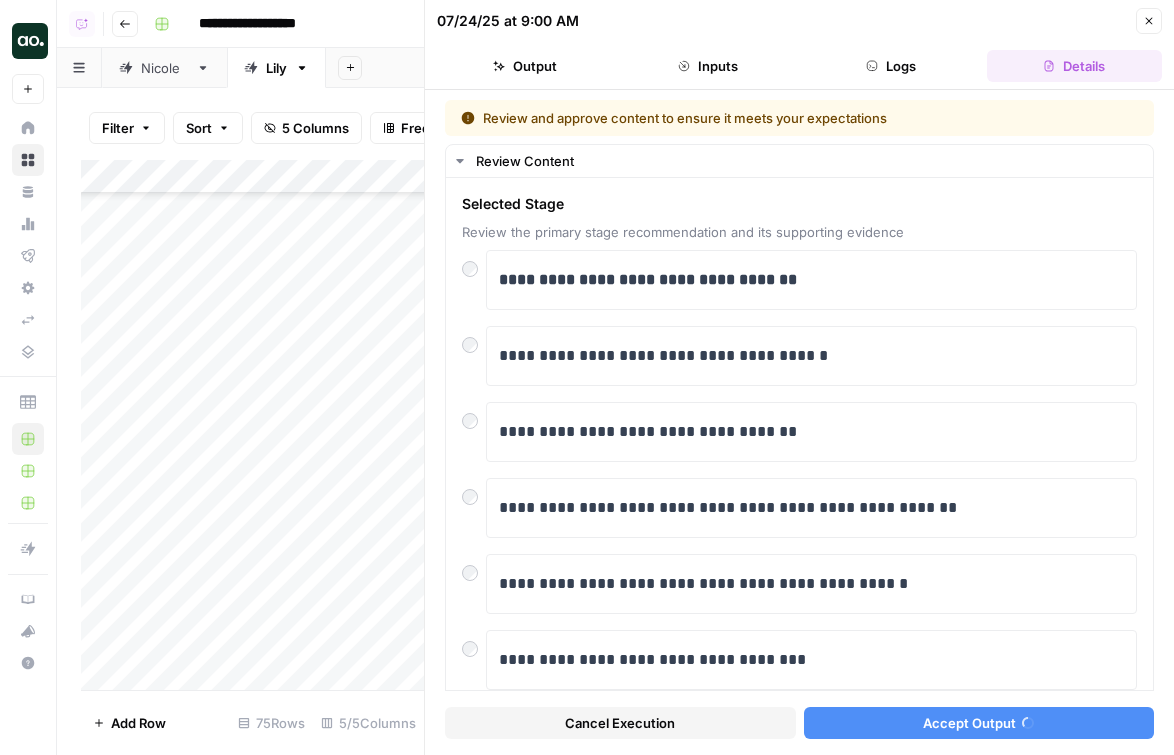 click on "[DATE] at [TIME] Close Output Inputs Logs Details" at bounding box center (799, 45) 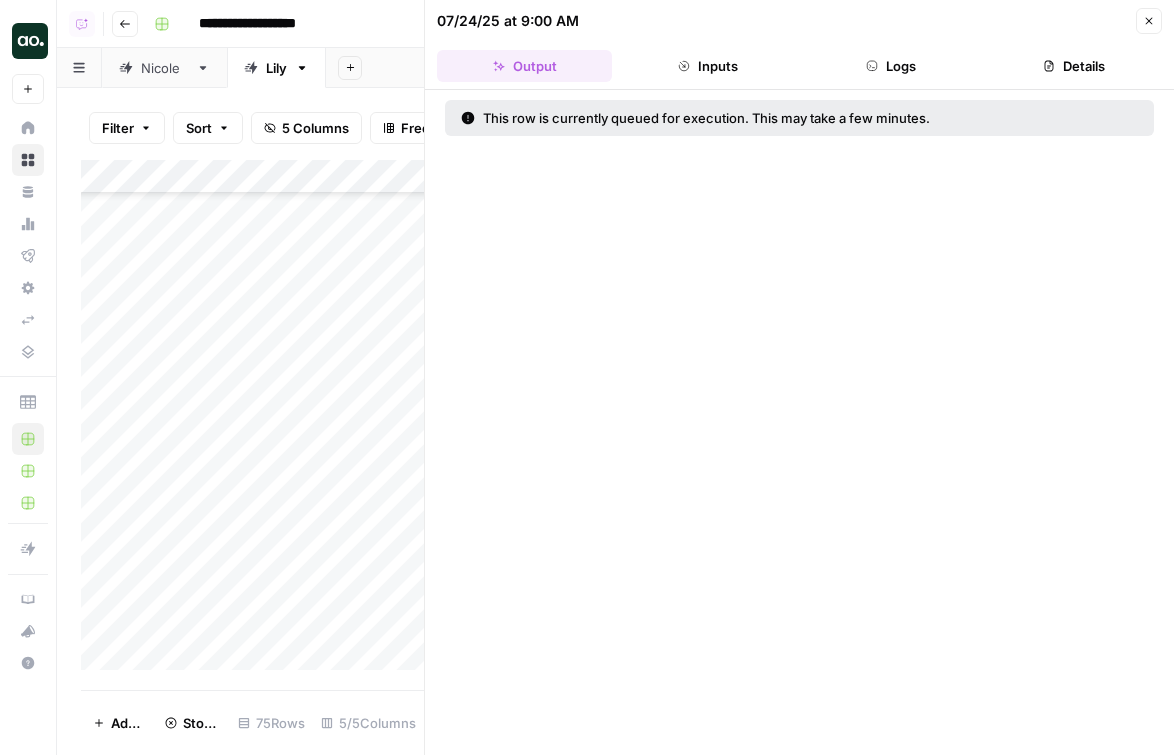 click on "Close" at bounding box center (1149, 21) 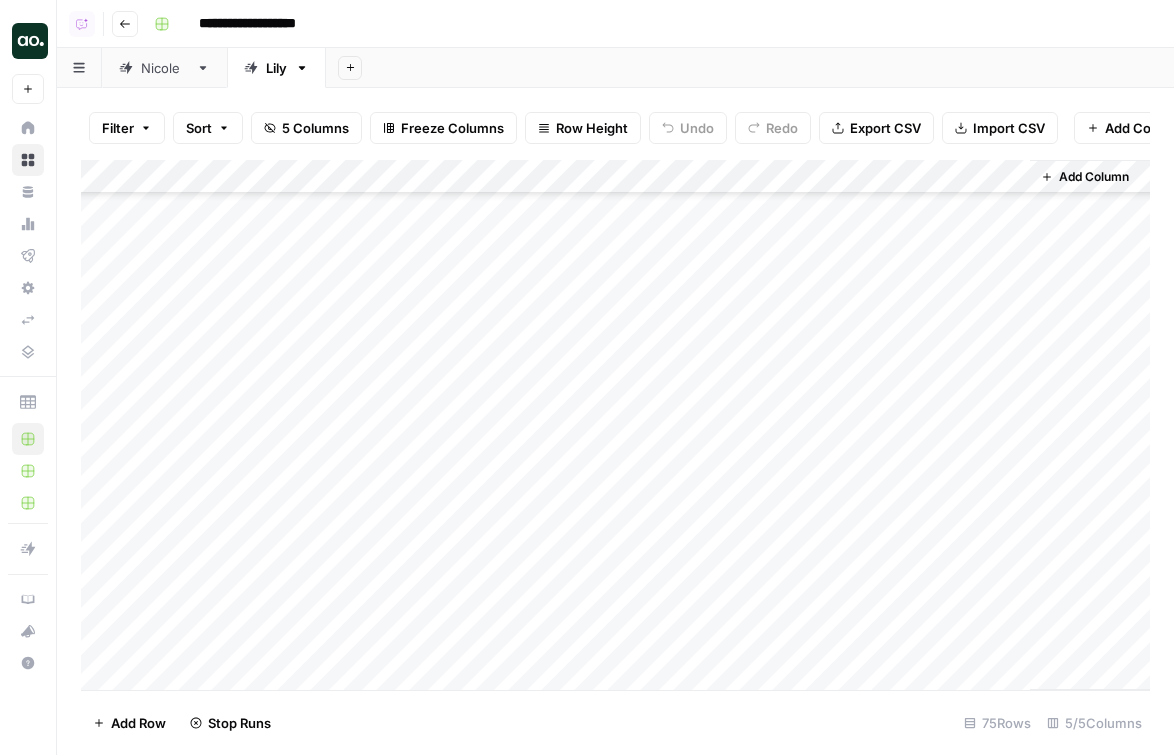 click on "Add Column" at bounding box center (615, 425) 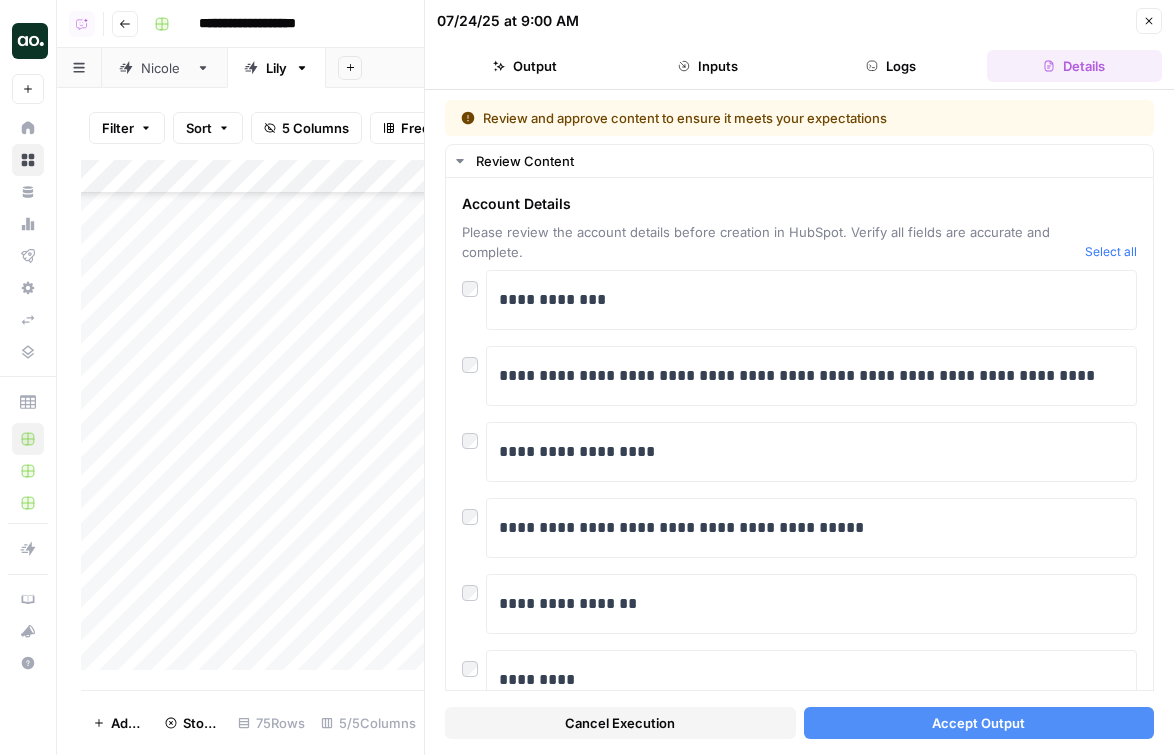 click on "Accept Output" at bounding box center [978, 723] 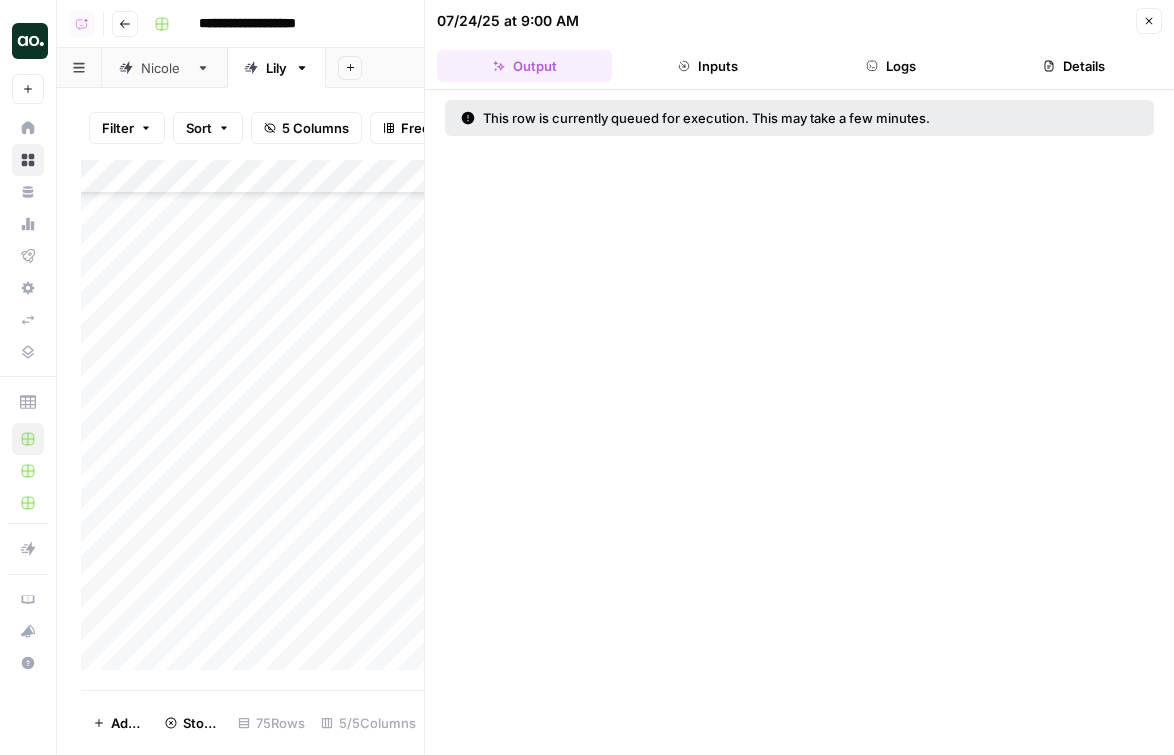 click on "Close" at bounding box center [1149, 21] 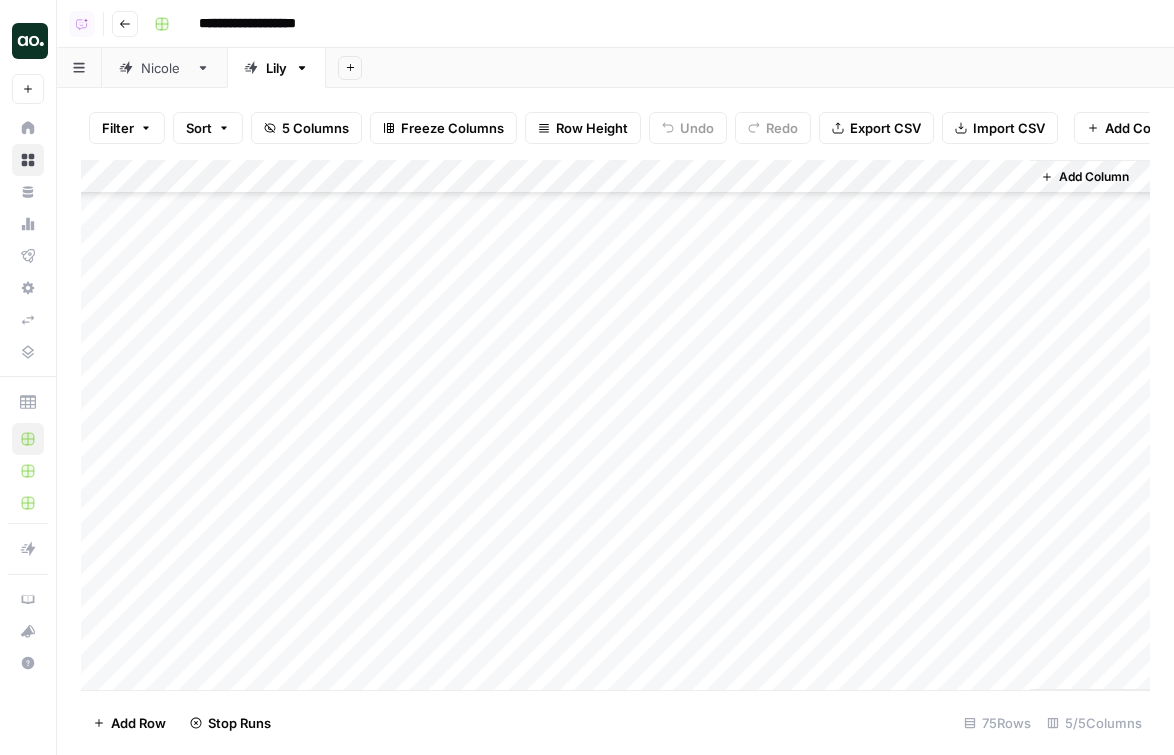 click on "Add Column" at bounding box center [615, 425] 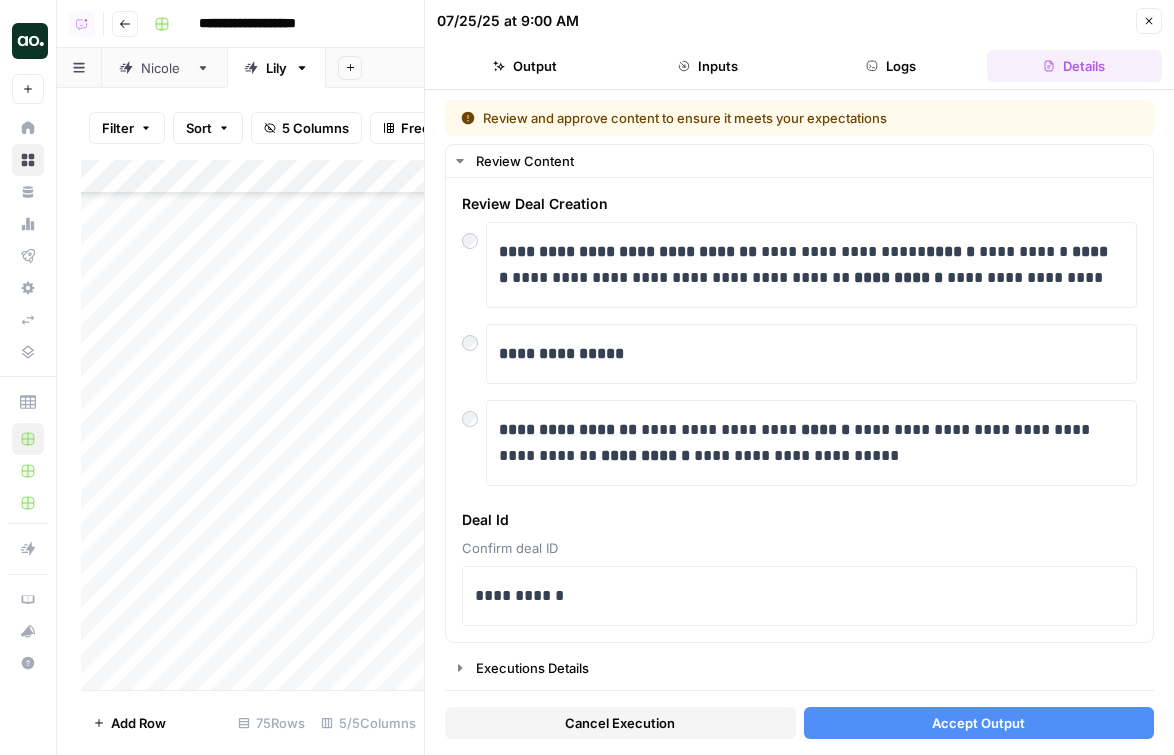 click on "Accept Output" at bounding box center (978, 723) 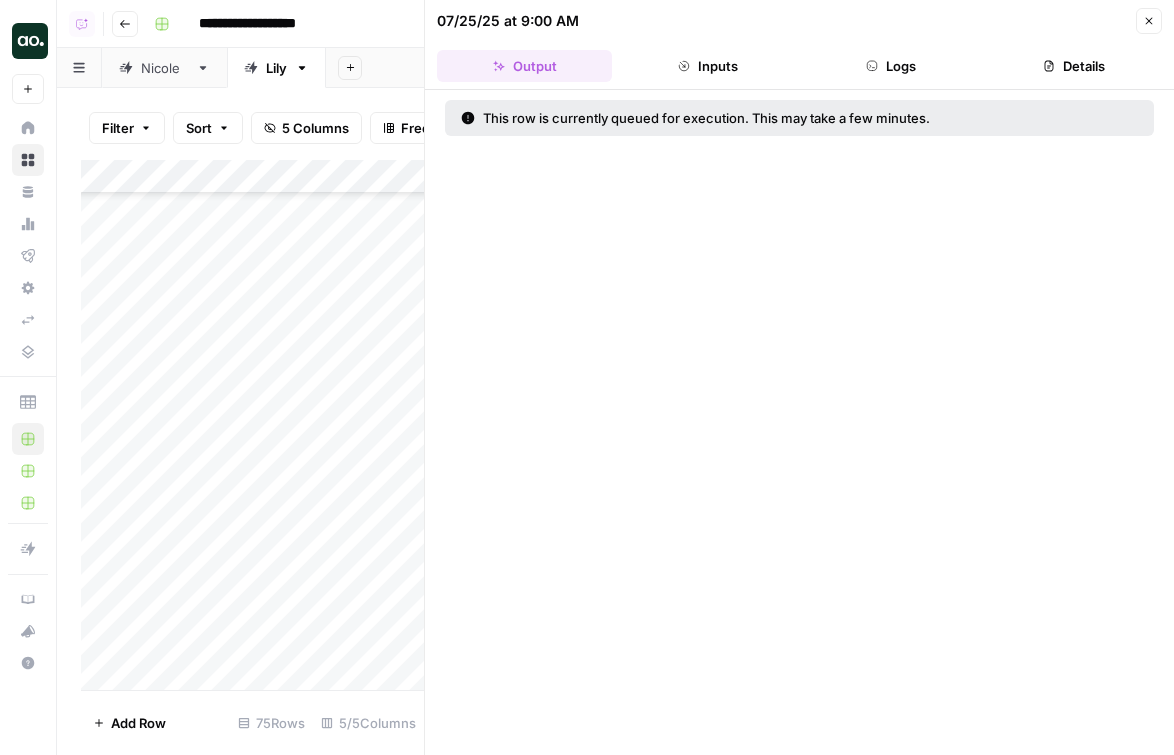 click 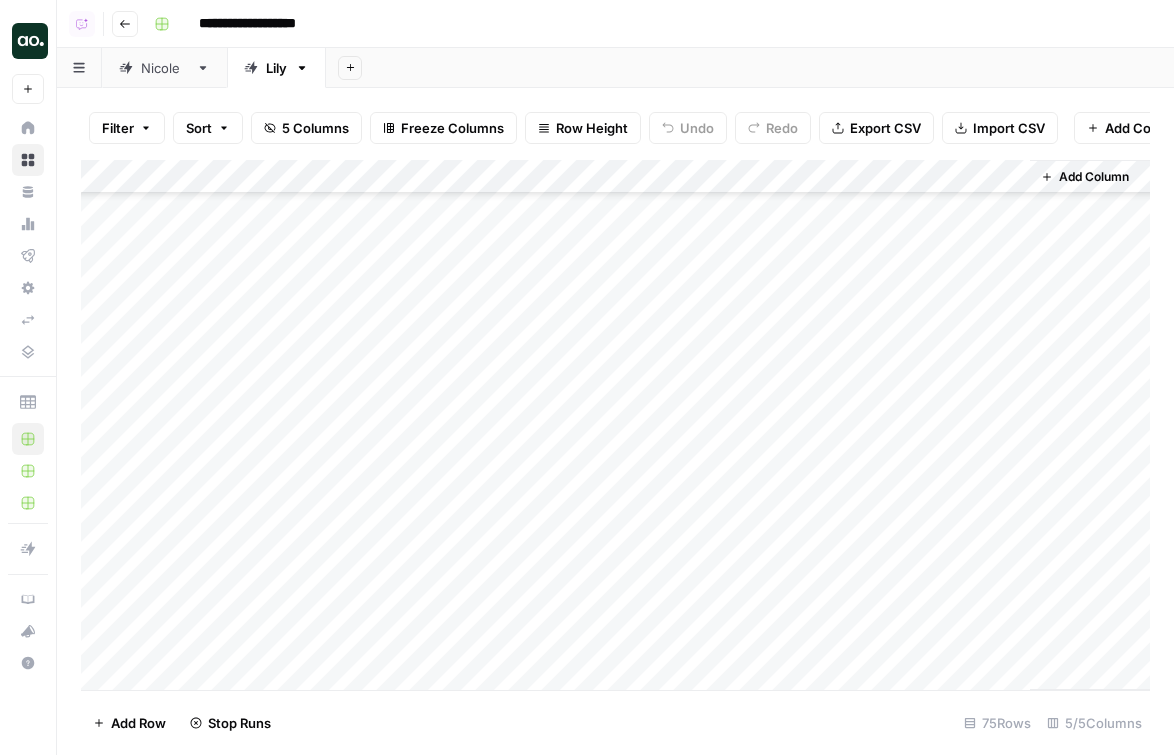 click on "Add Column" at bounding box center (615, 425) 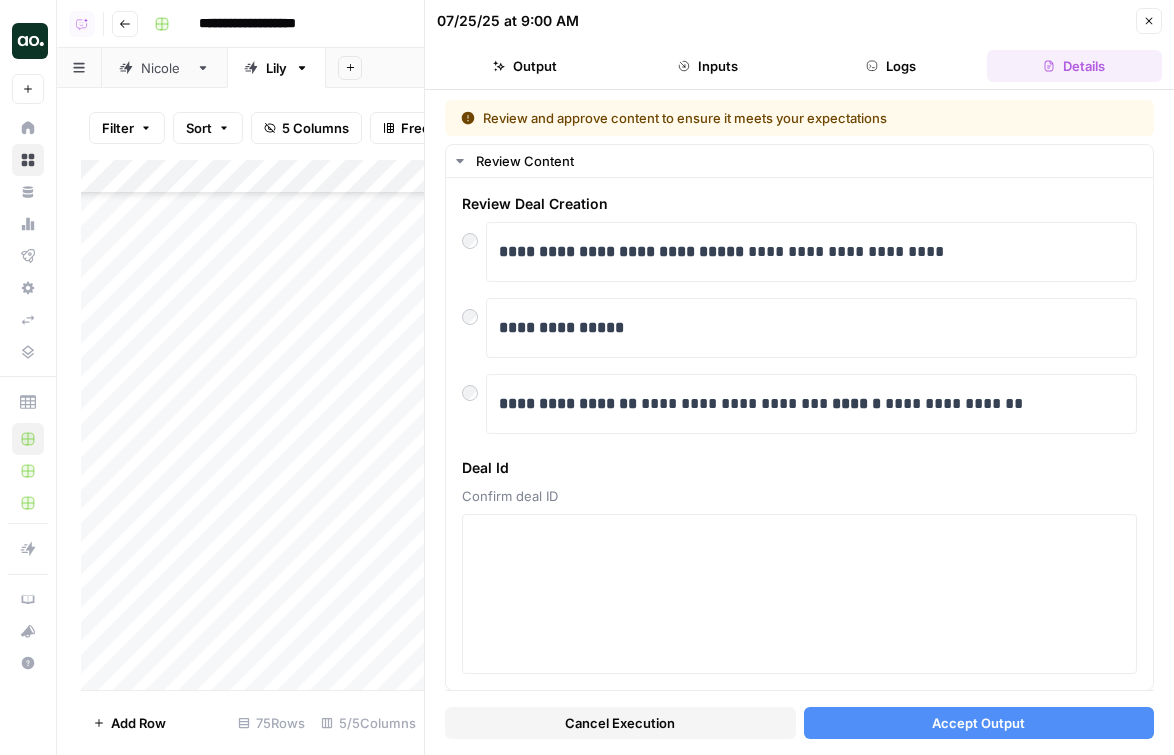 click on "Accept Output" at bounding box center (979, 723) 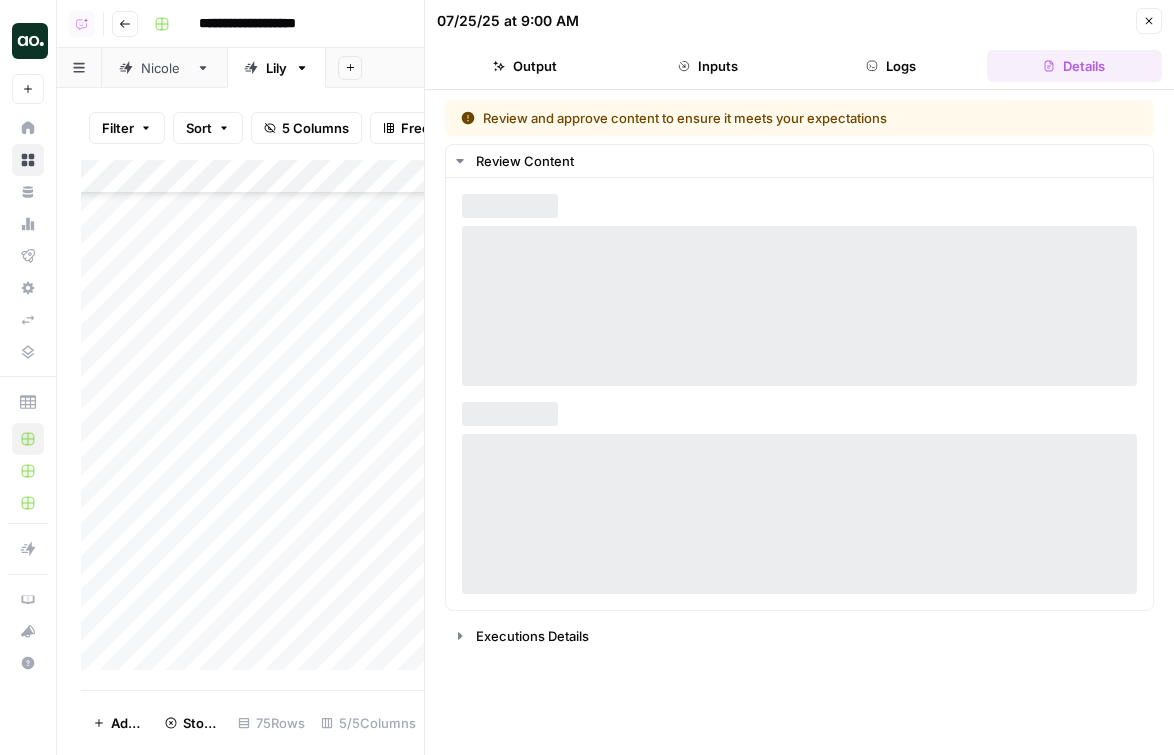 click 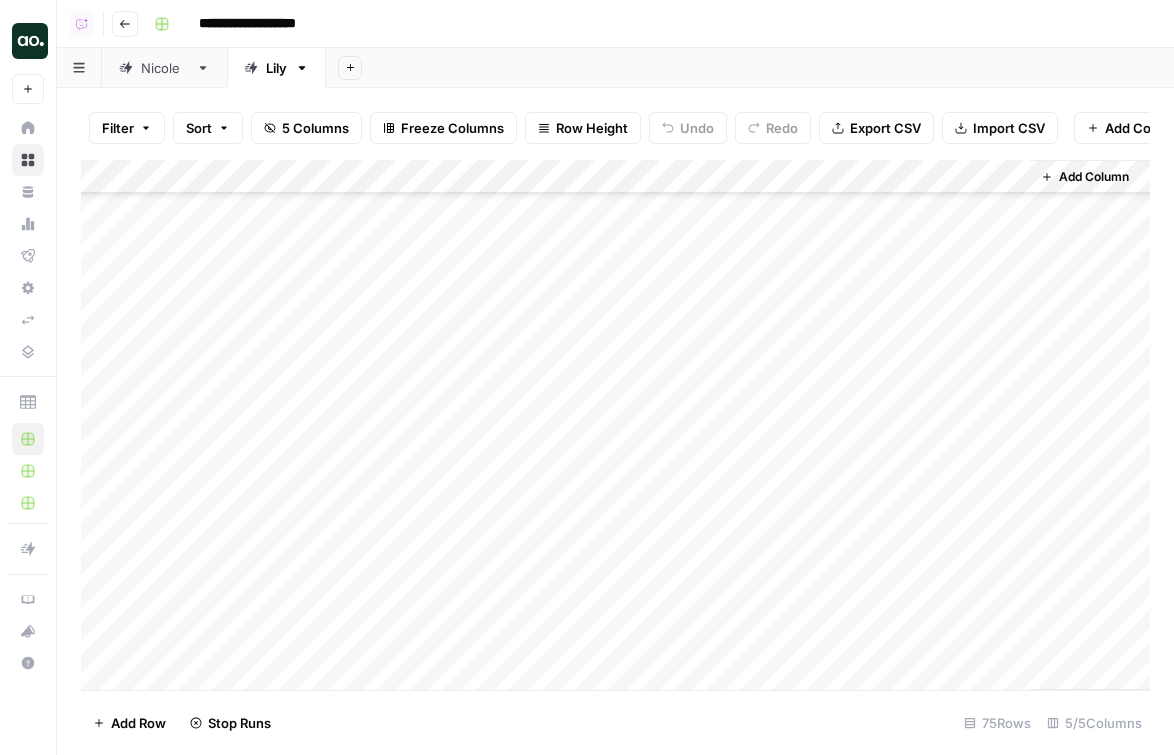 click on "Add Column" at bounding box center (615, 425) 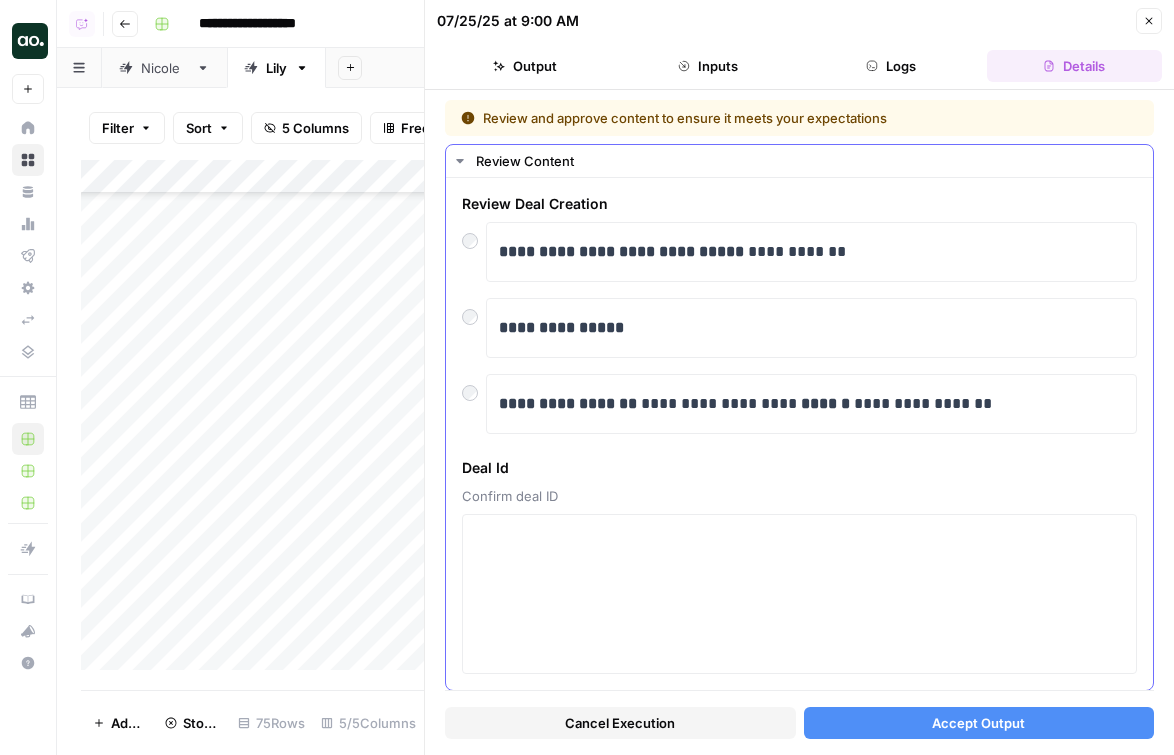 click at bounding box center [474, 388] 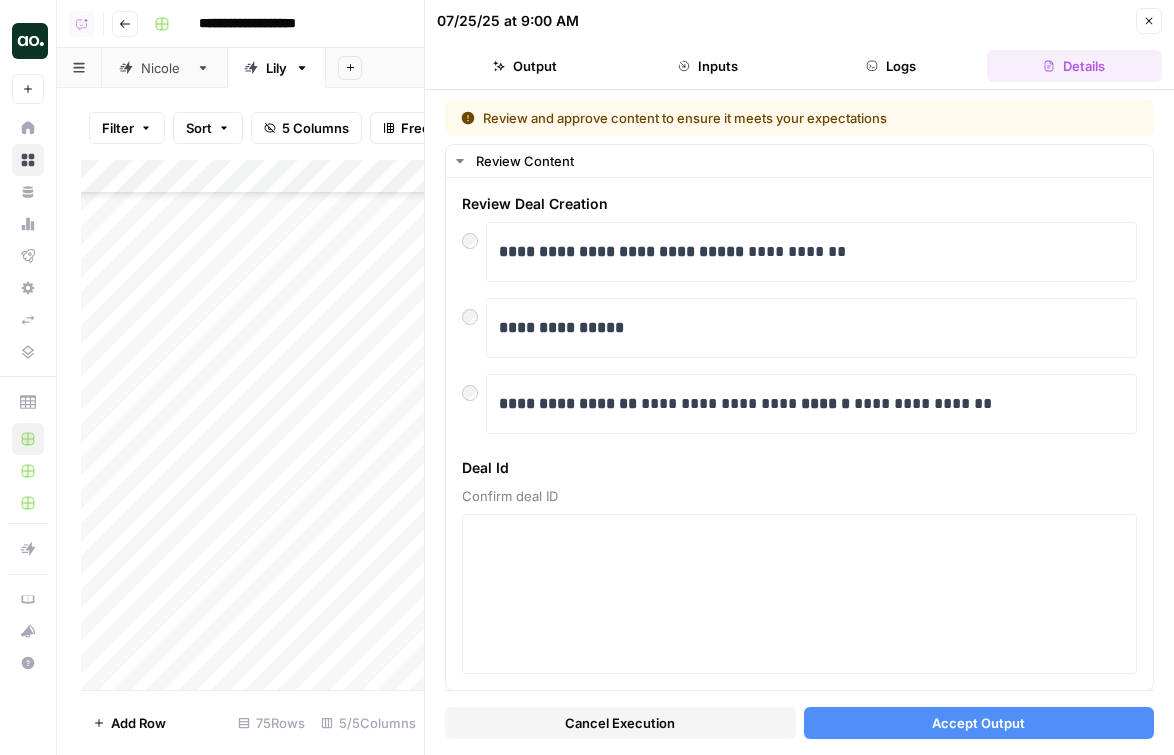 click on "Accept Output" at bounding box center [978, 723] 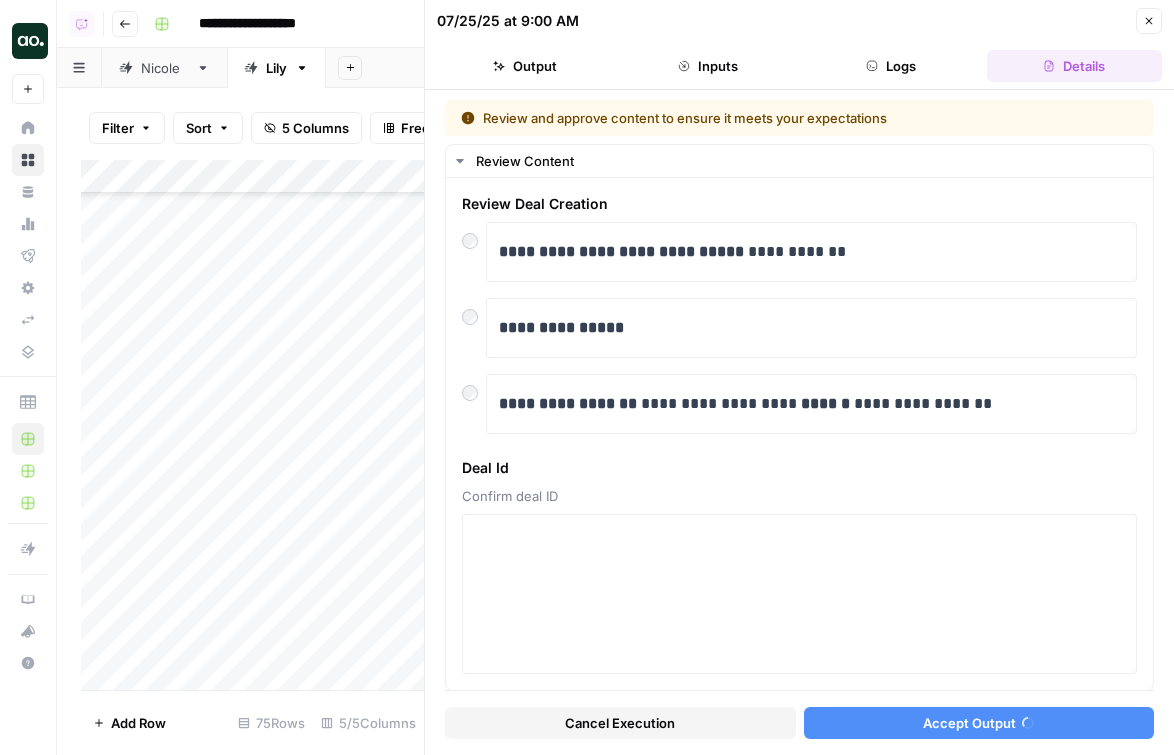 click 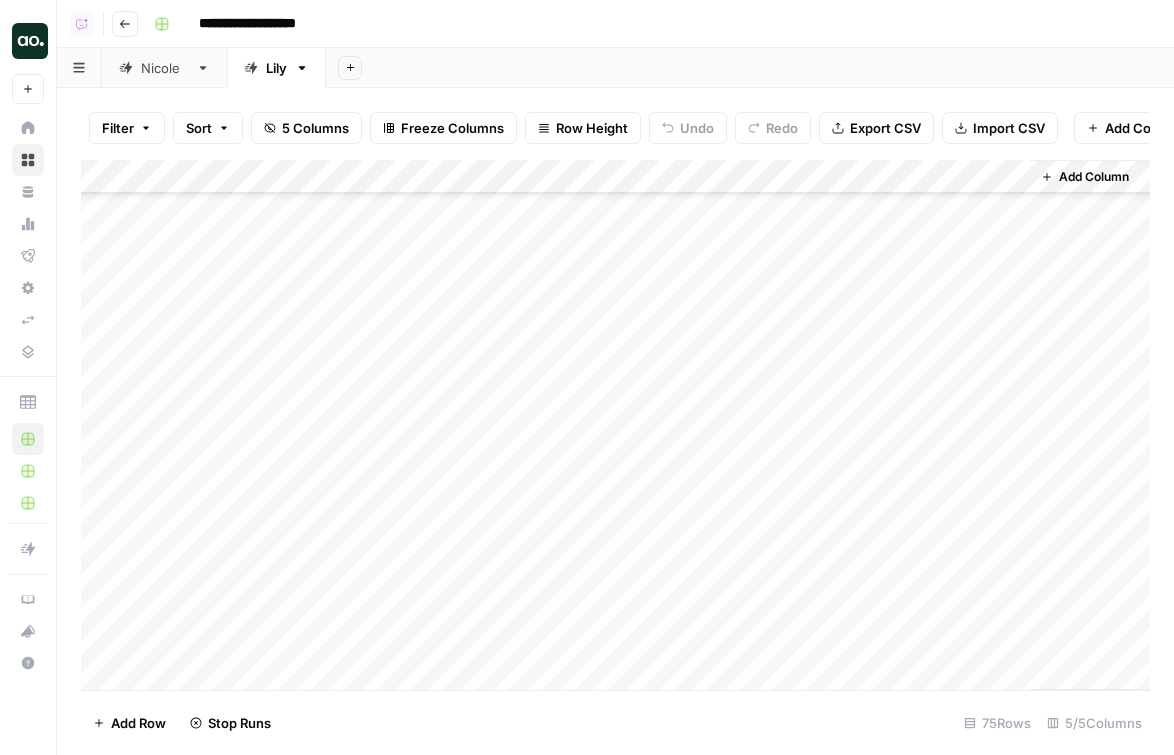 click on "Add Column" at bounding box center (615, 425) 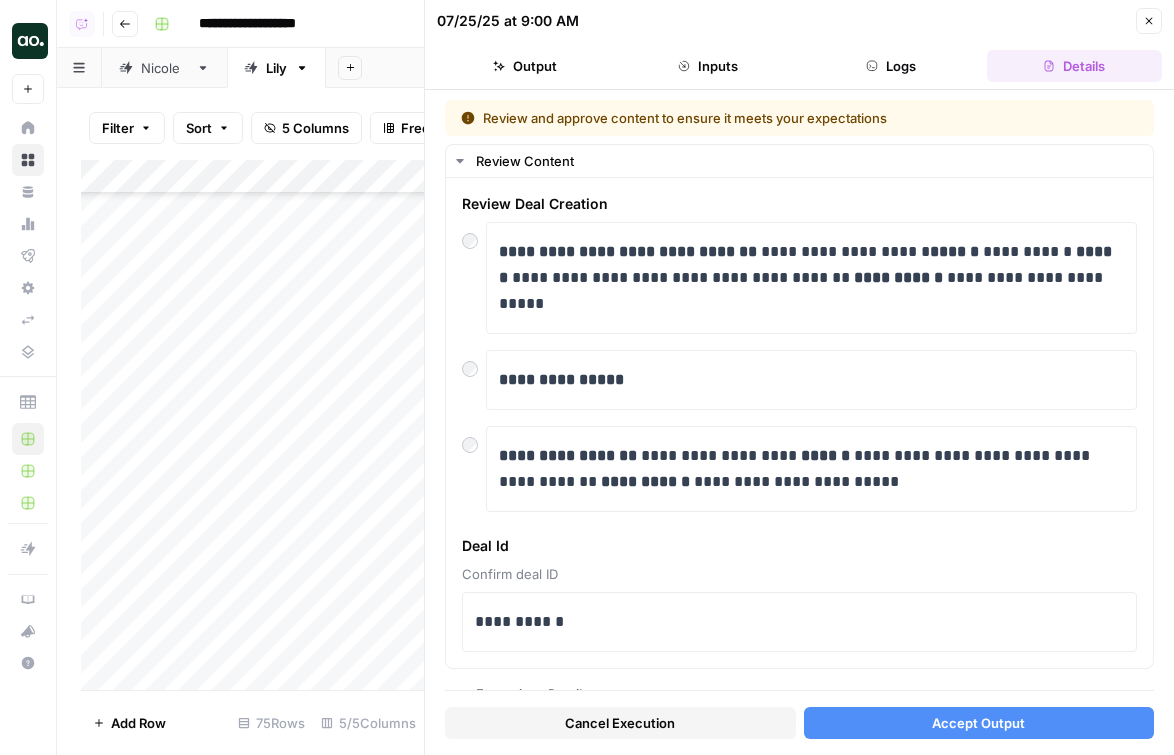 click on "Accept Output" at bounding box center [978, 723] 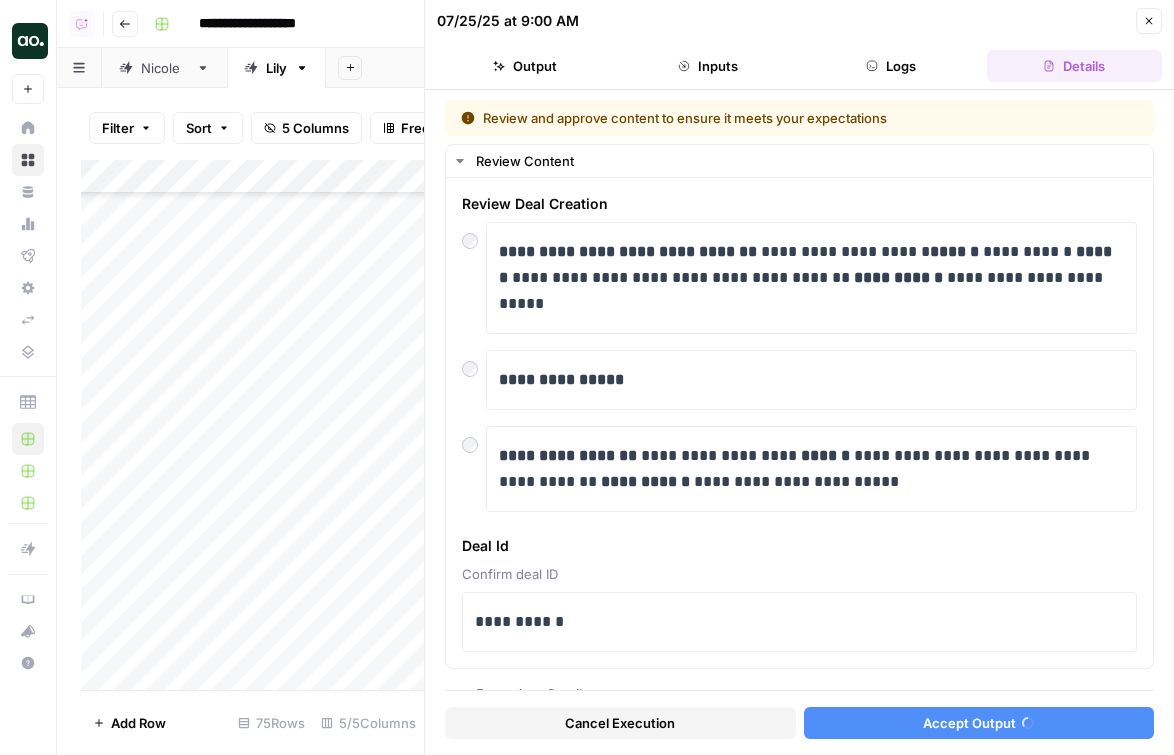 click on "Close" at bounding box center (1149, 21) 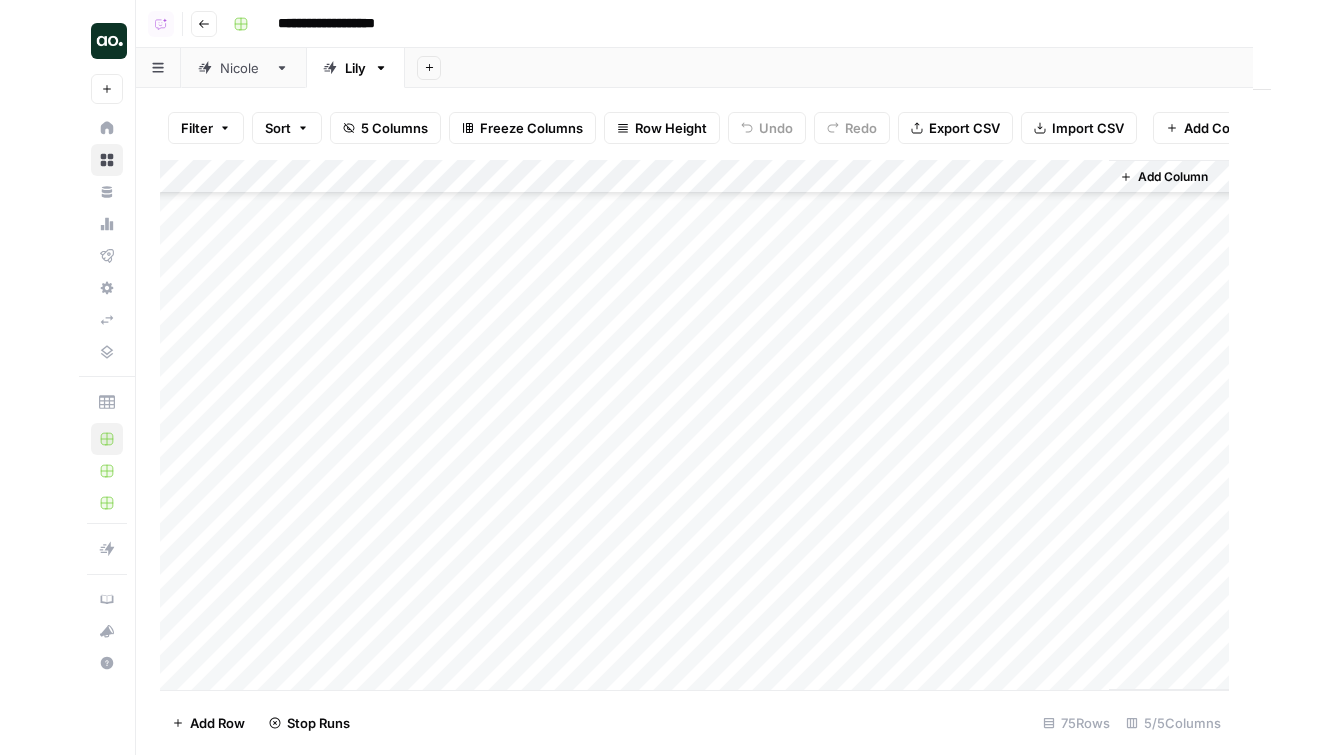 scroll, scrollTop: 1958, scrollLeft: 0, axis: vertical 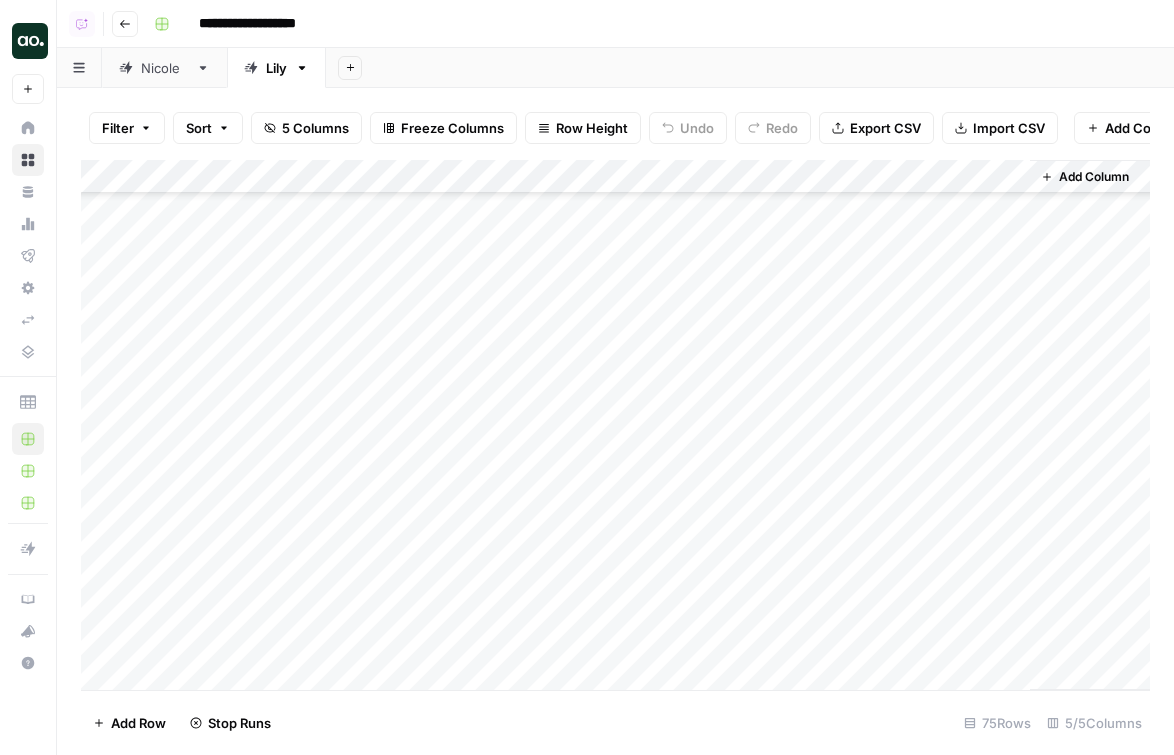 click on "Add Column" at bounding box center (615, 425) 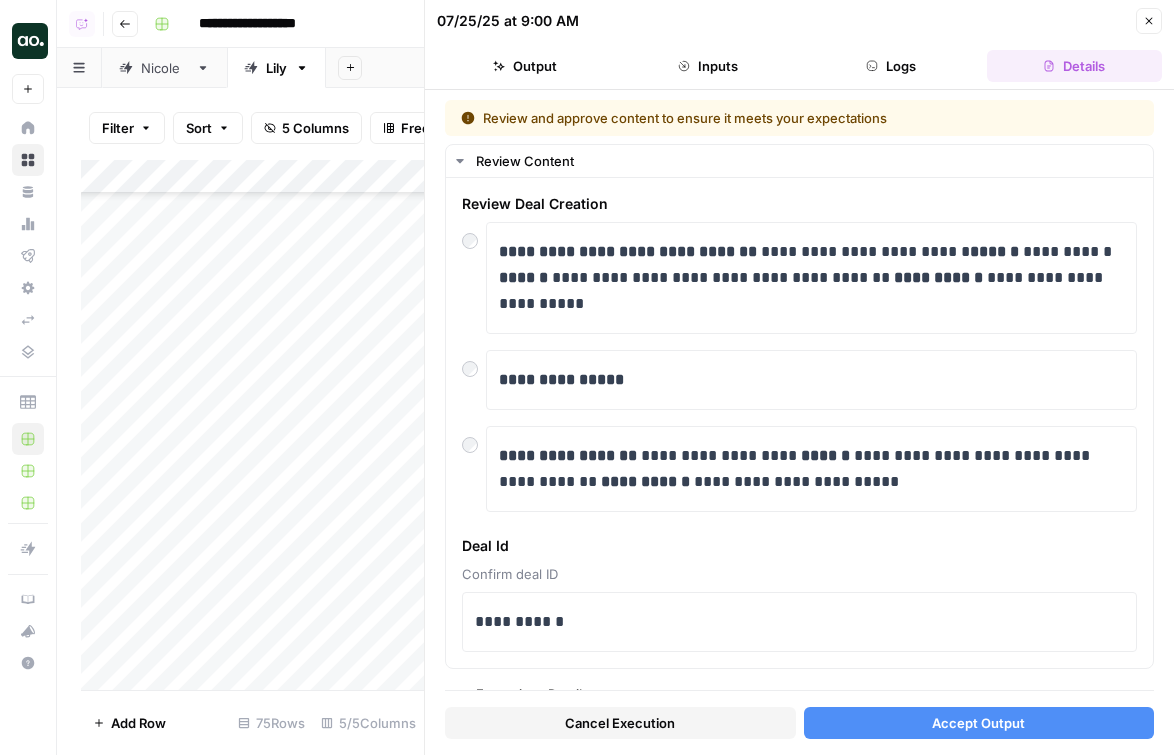 click on "Accept Output" at bounding box center (978, 723) 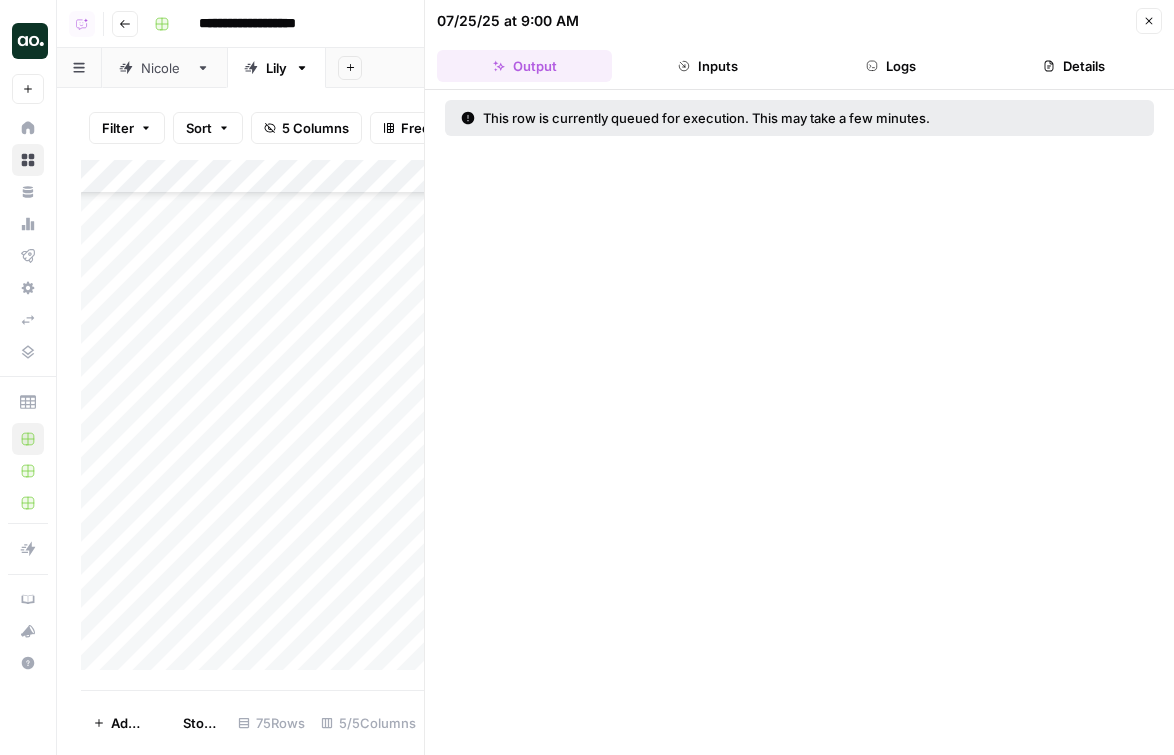 click on "Close" at bounding box center (1149, 21) 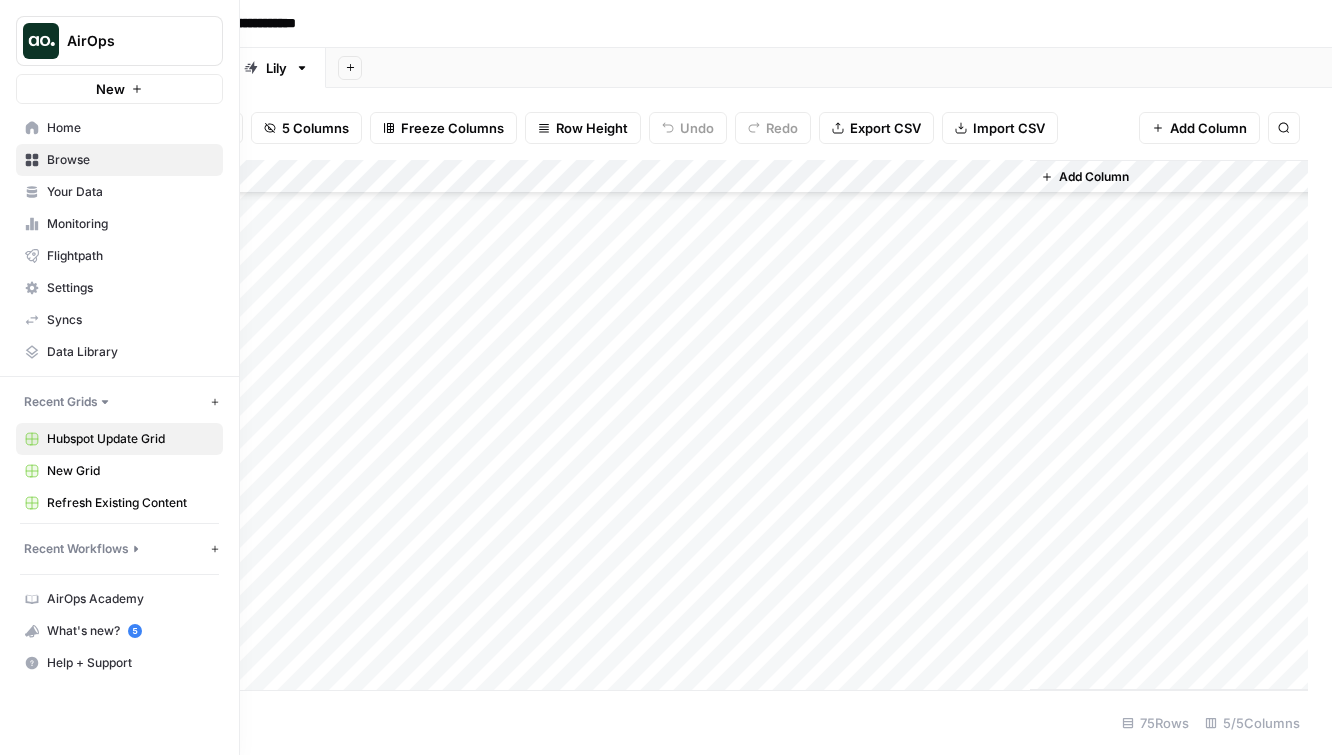 click on "AirOps" at bounding box center (127, 41) 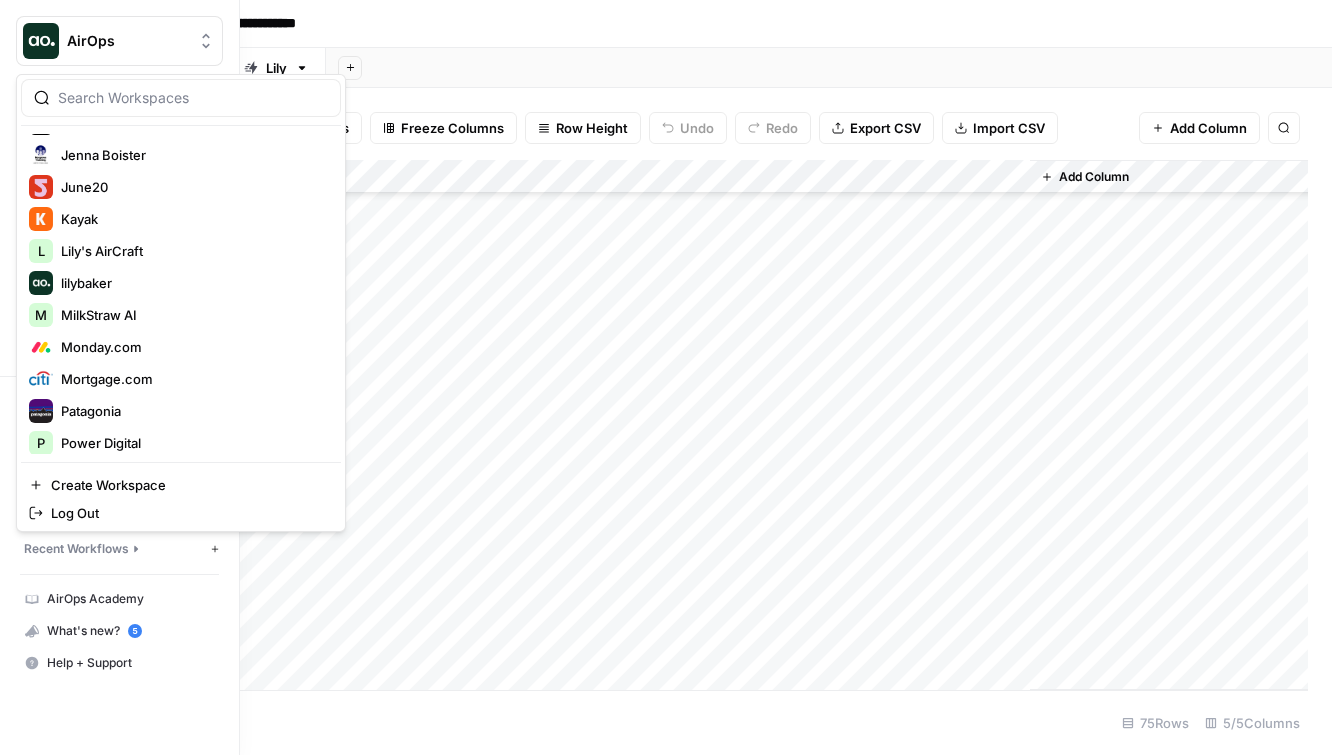 scroll, scrollTop: 901, scrollLeft: 0, axis: vertical 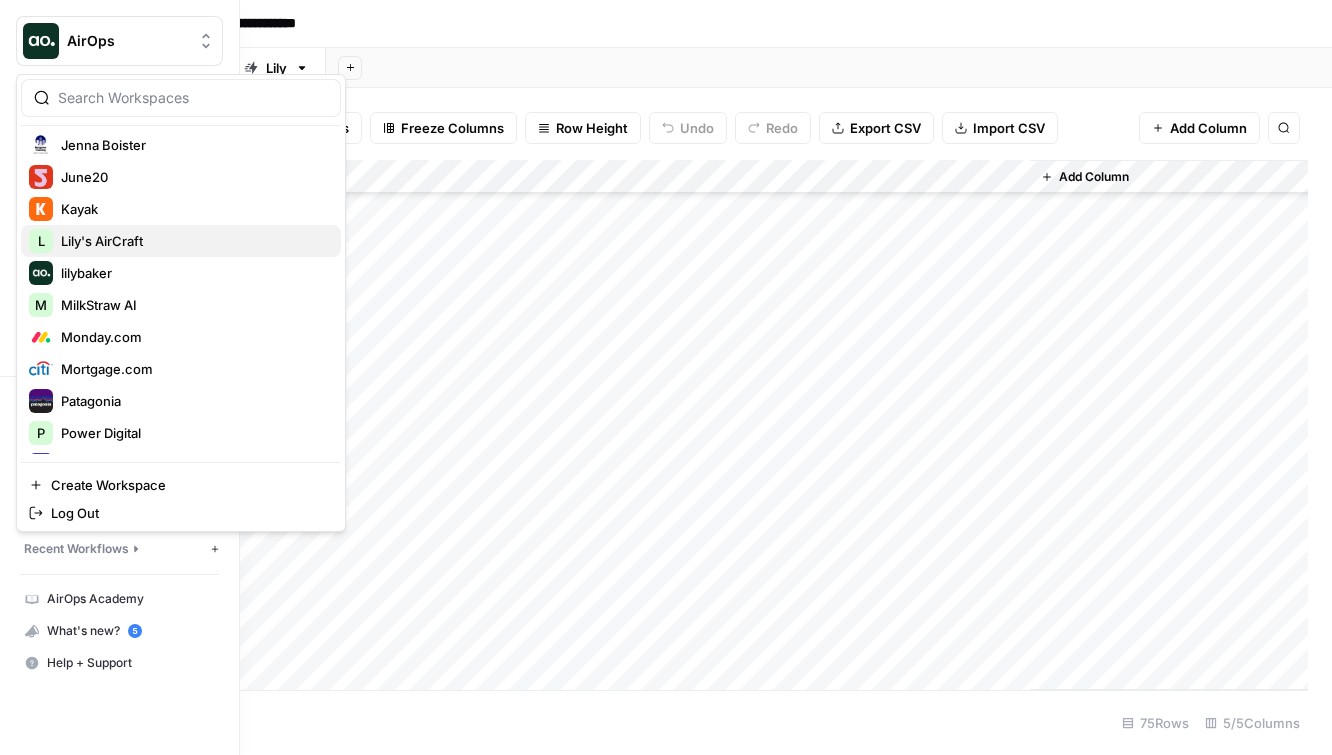 click on "L Lily's AirCraft" at bounding box center [181, 241] 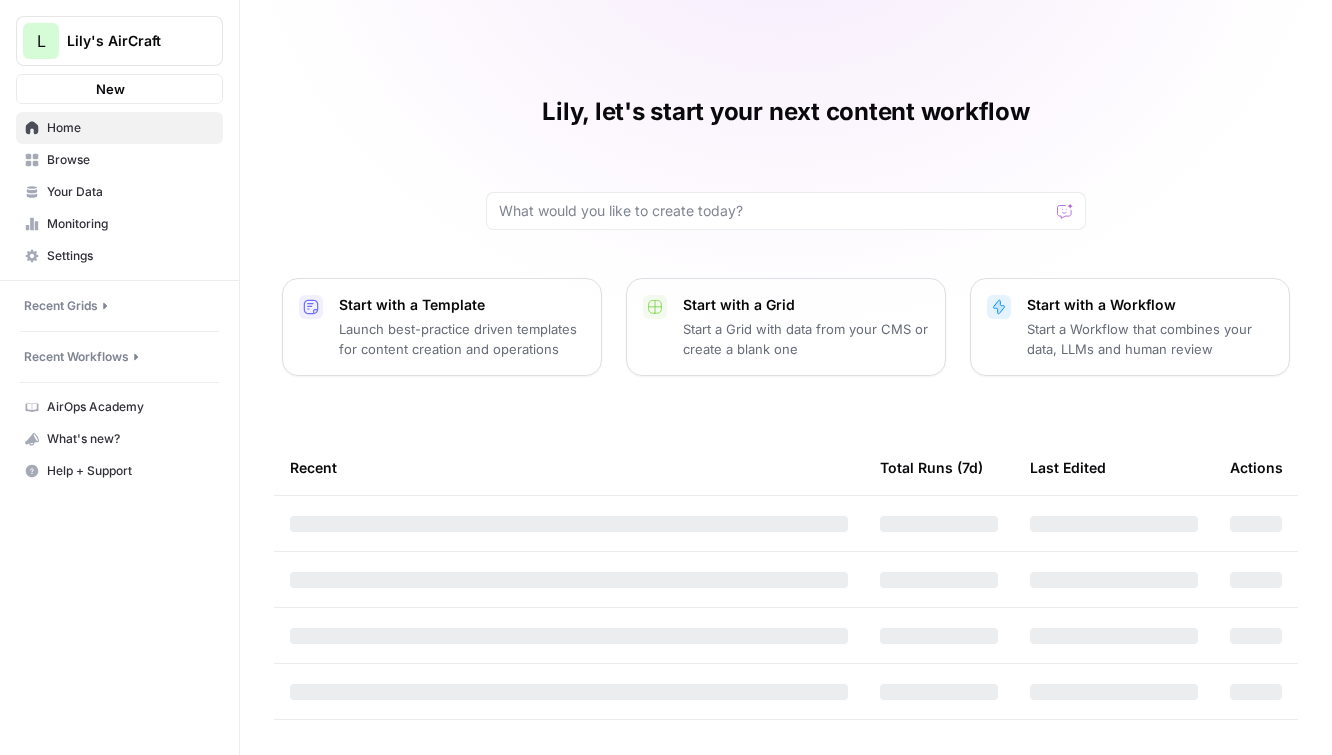 scroll, scrollTop: 0, scrollLeft: 0, axis: both 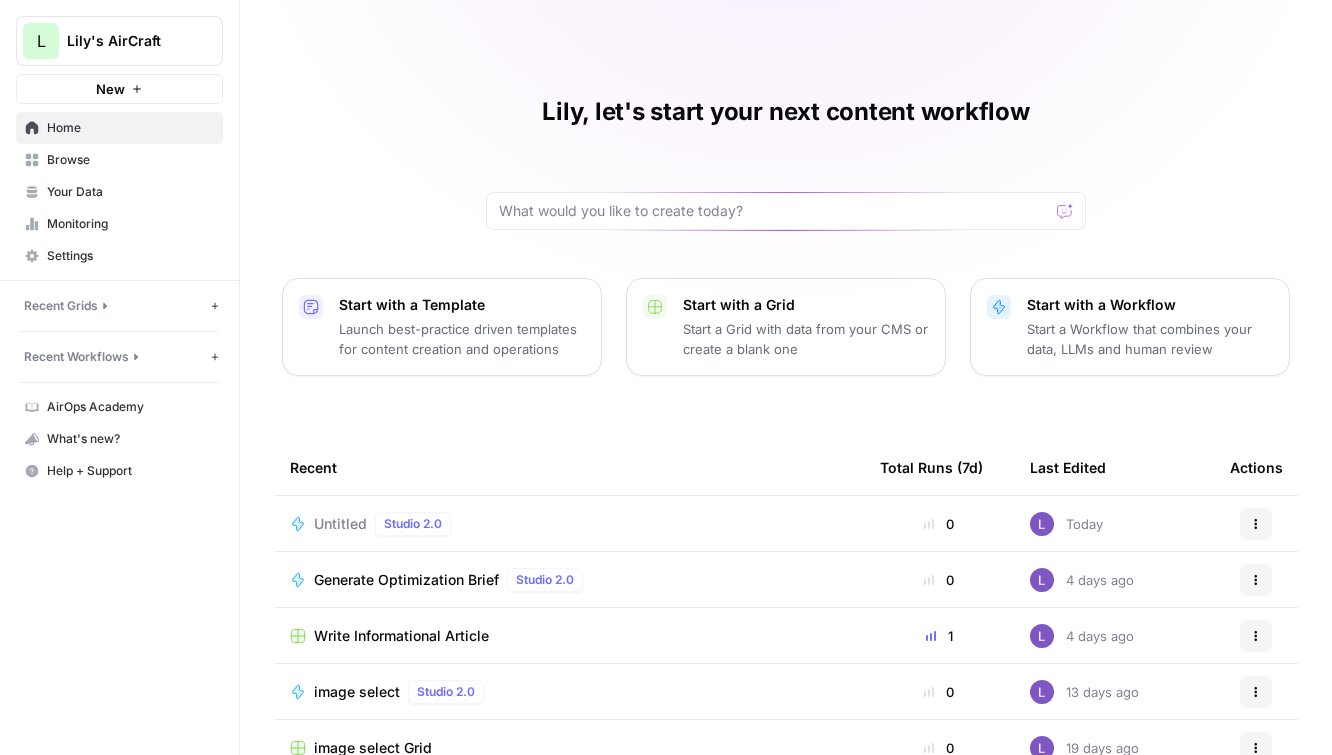 click on "Your Data" at bounding box center [130, 192] 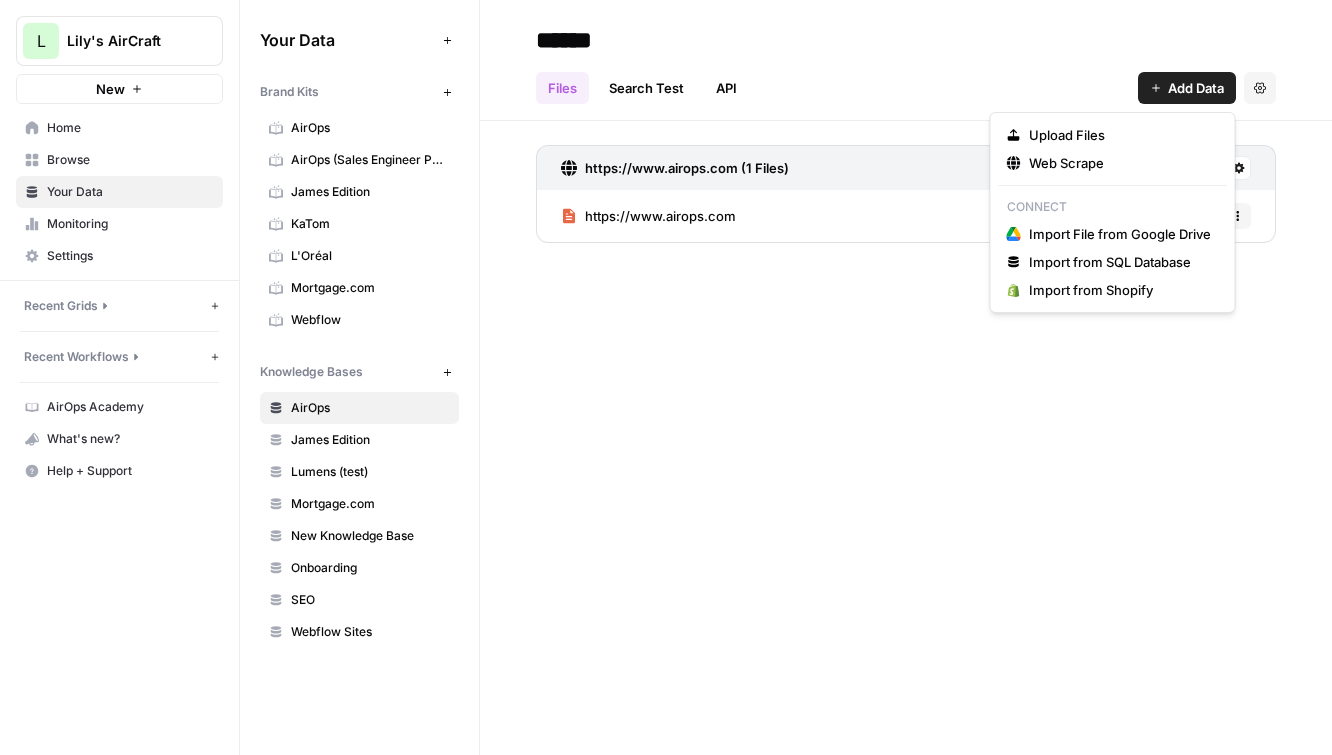 click on "Add Data" at bounding box center (1196, 88) 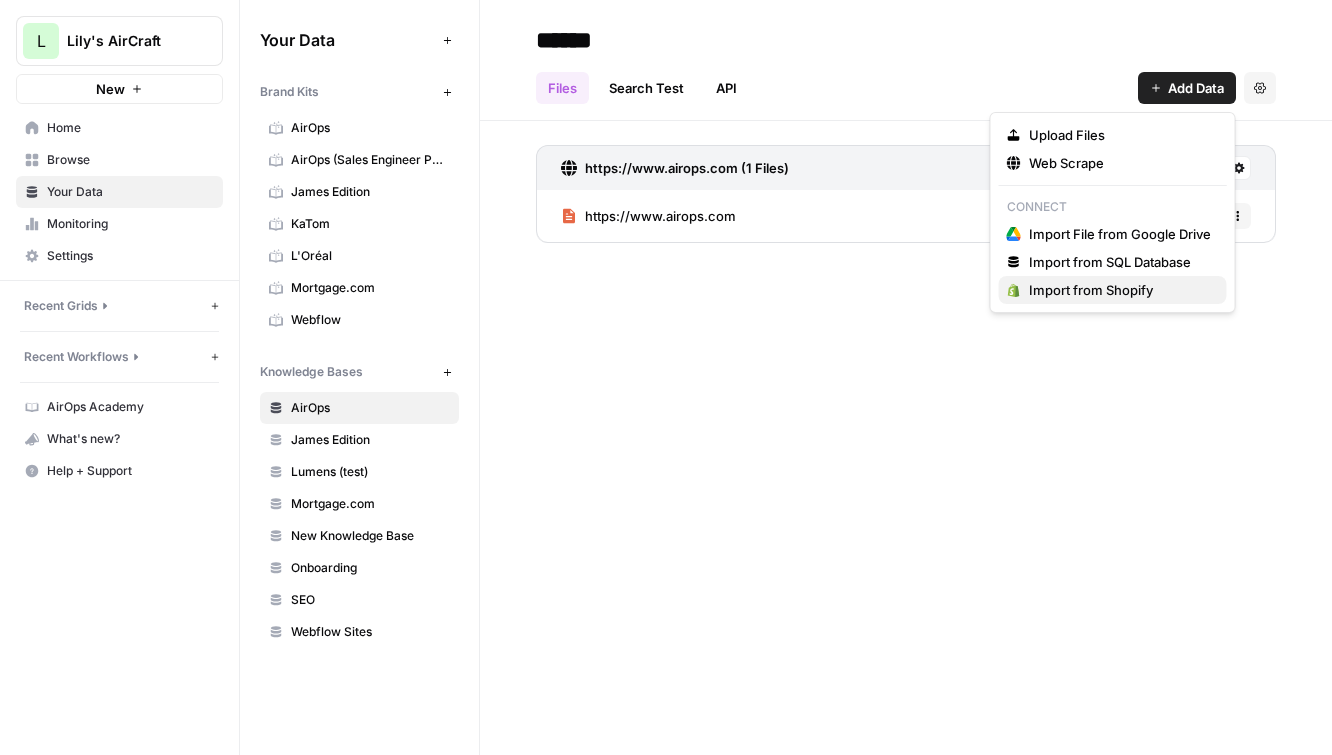 click on "Import from Shopify" at bounding box center (1120, 290) 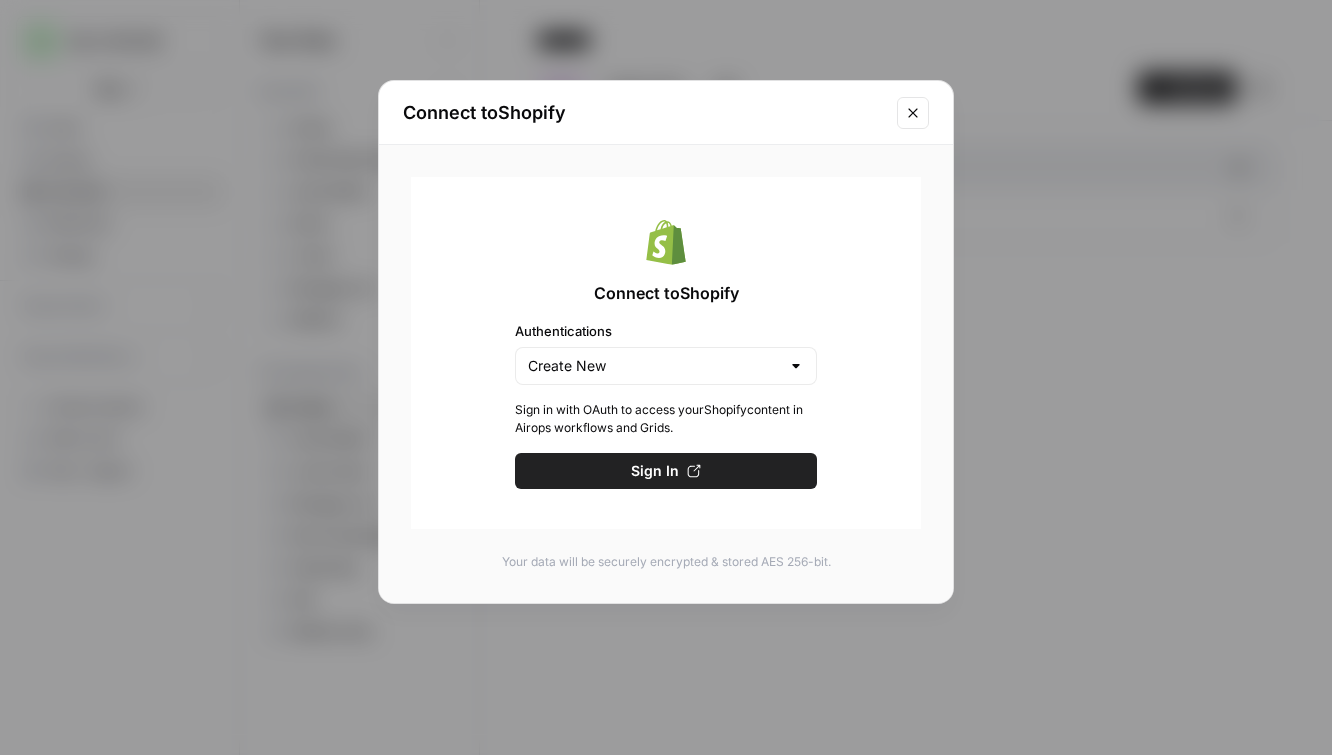 click on "Connect to  Shopify" at bounding box center (666, 113) 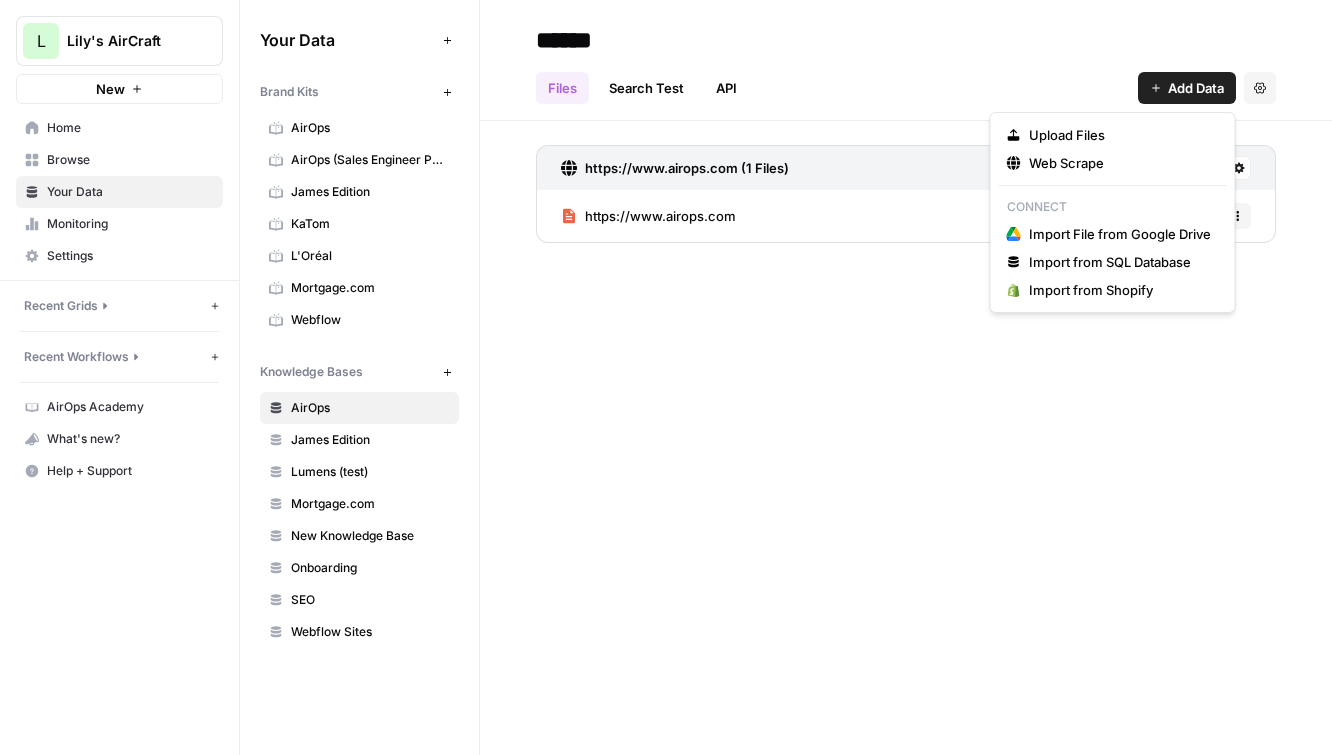 click on "Add Data" at bounding box center [1187, 88] 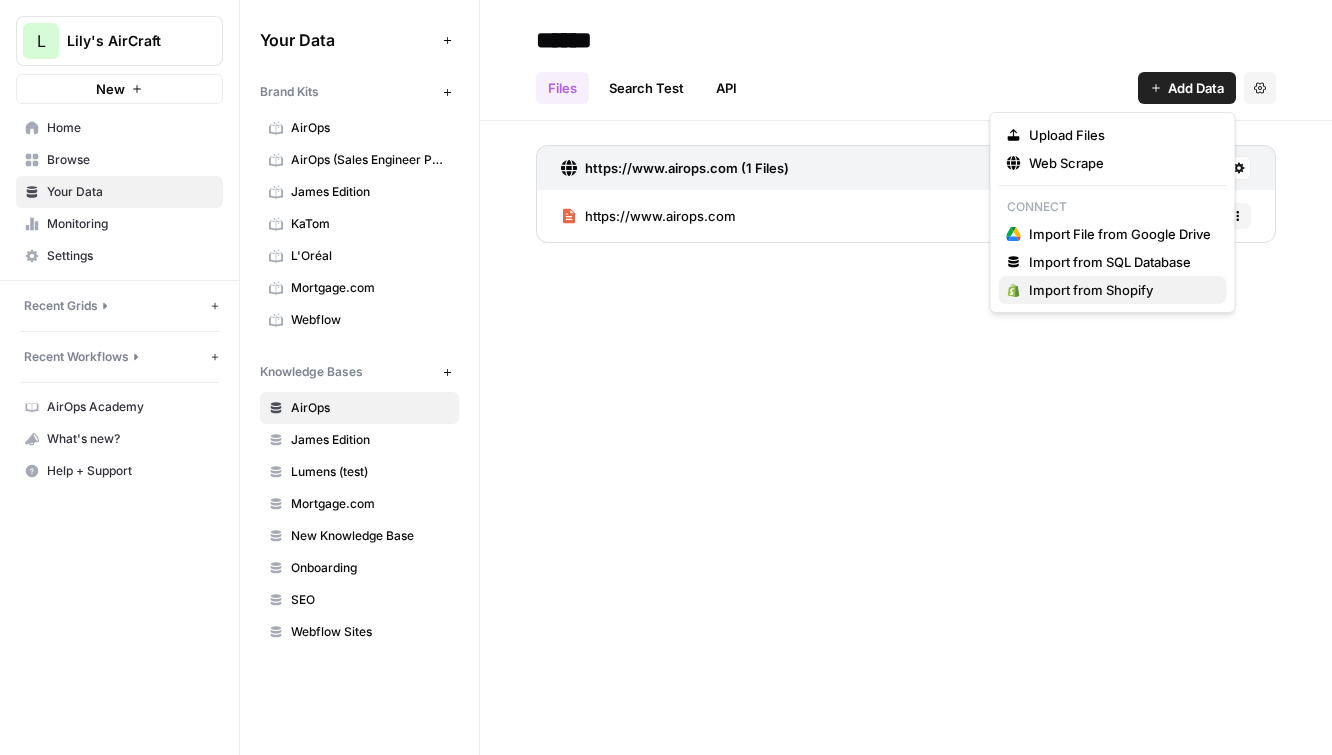 click on "Import from Shopify" at bounding box center (1120, 290) 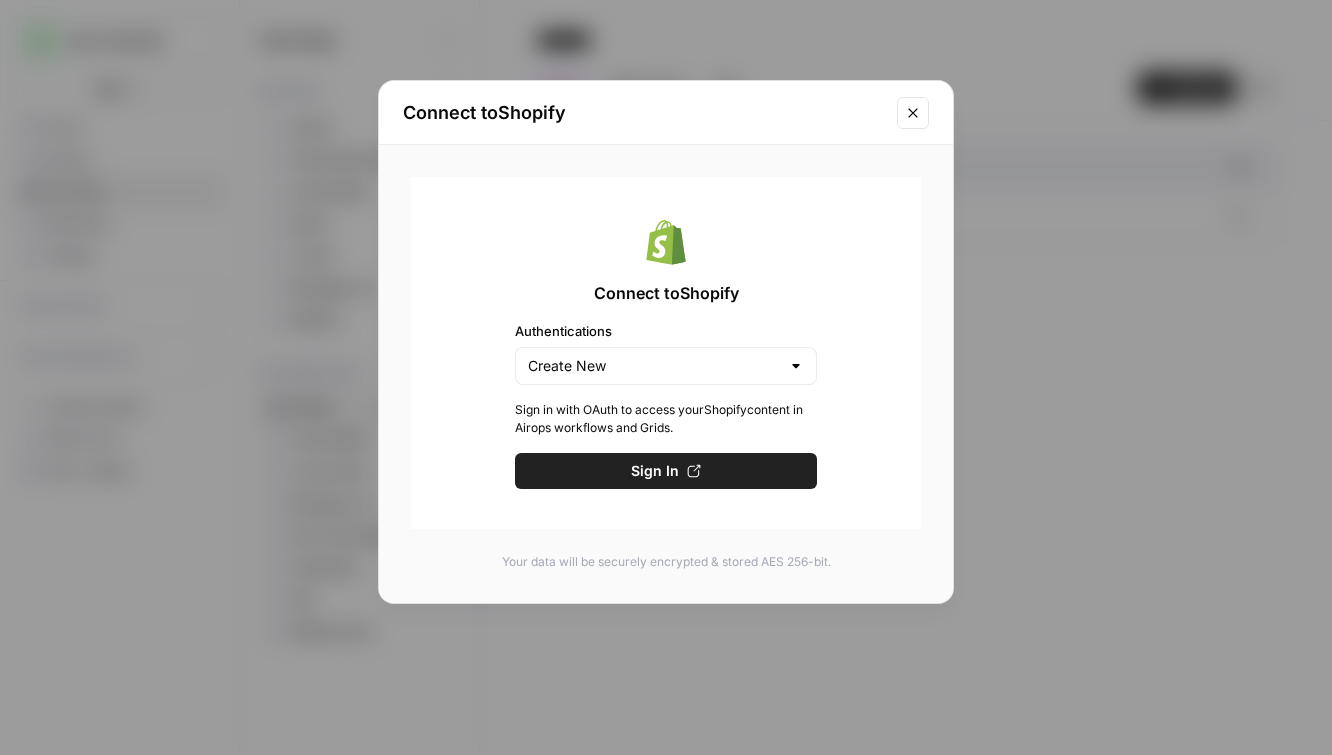 click 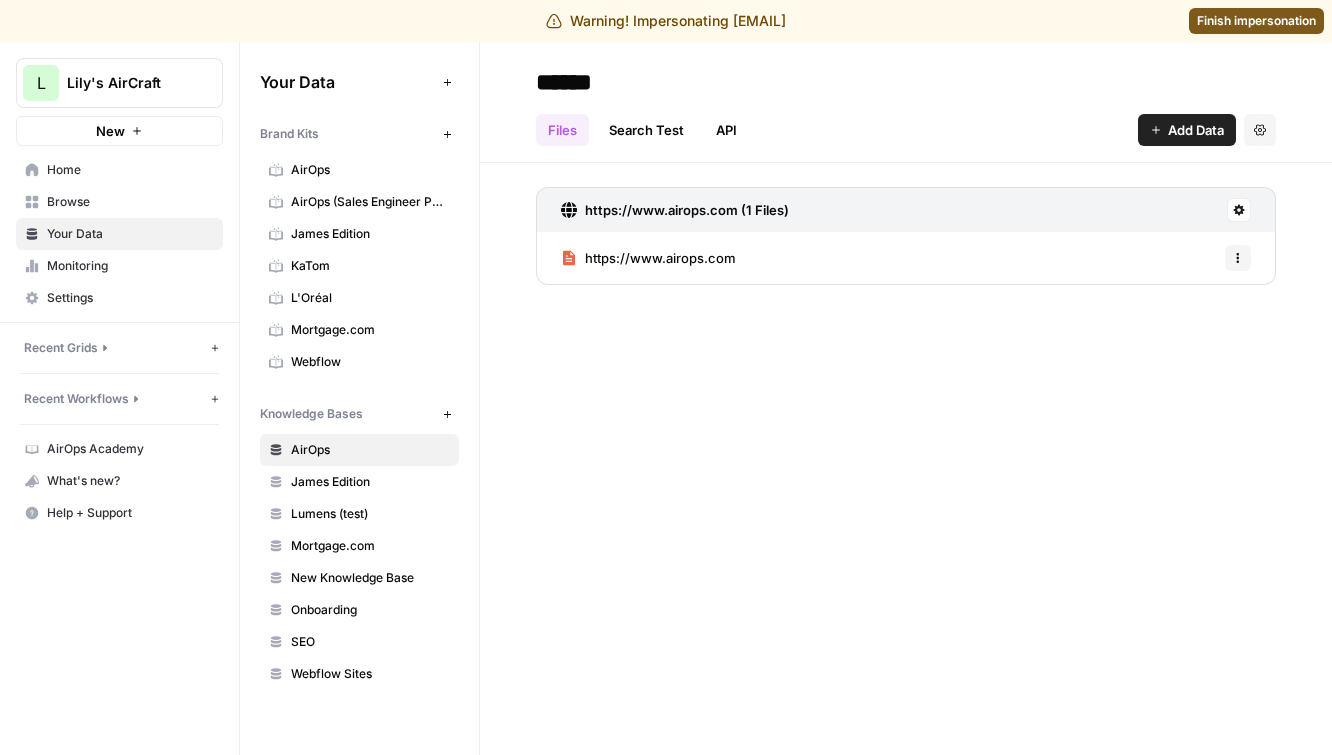 click on "Finish impersonation" at bounding box center (1256, 21) 